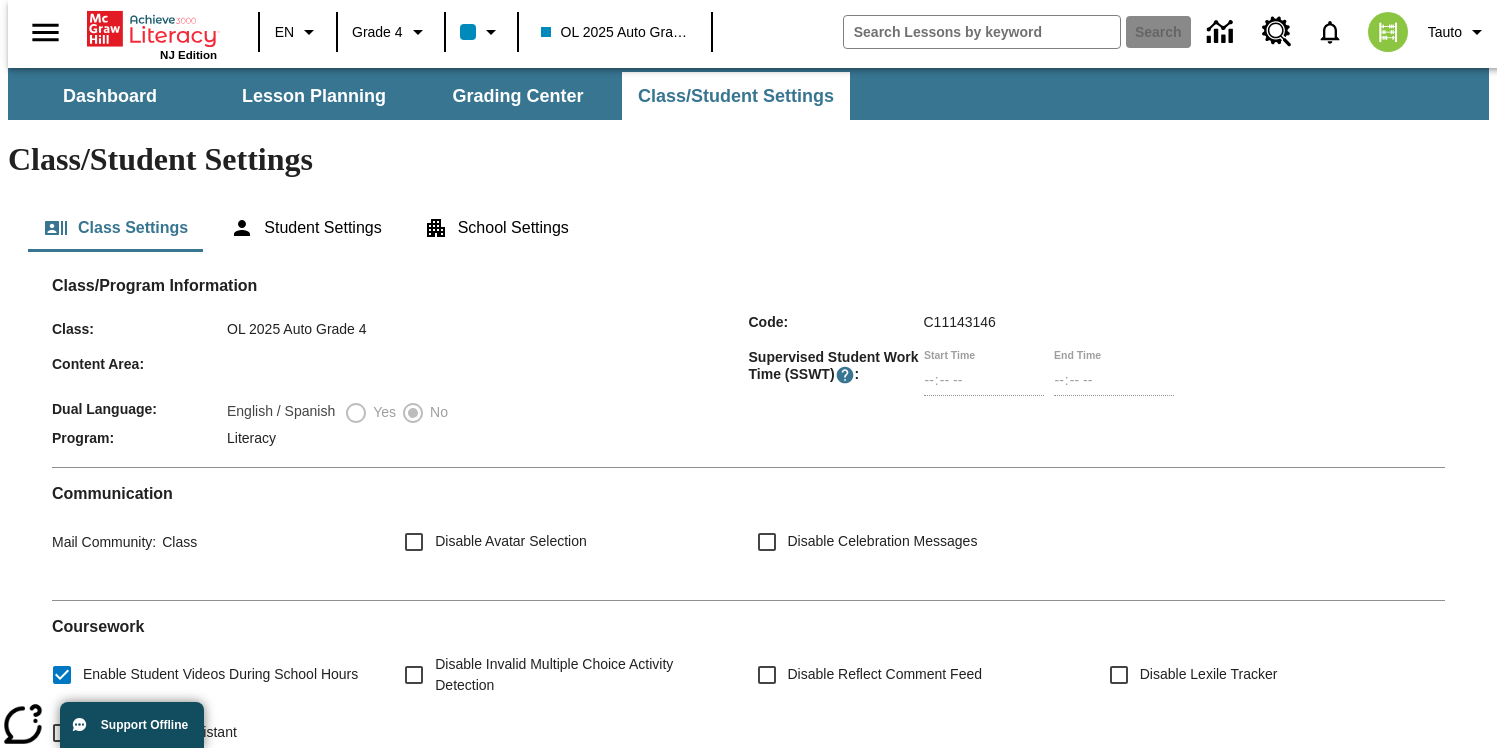 scroll, scrollTop: 0, scrollLeft: 0, axis: both 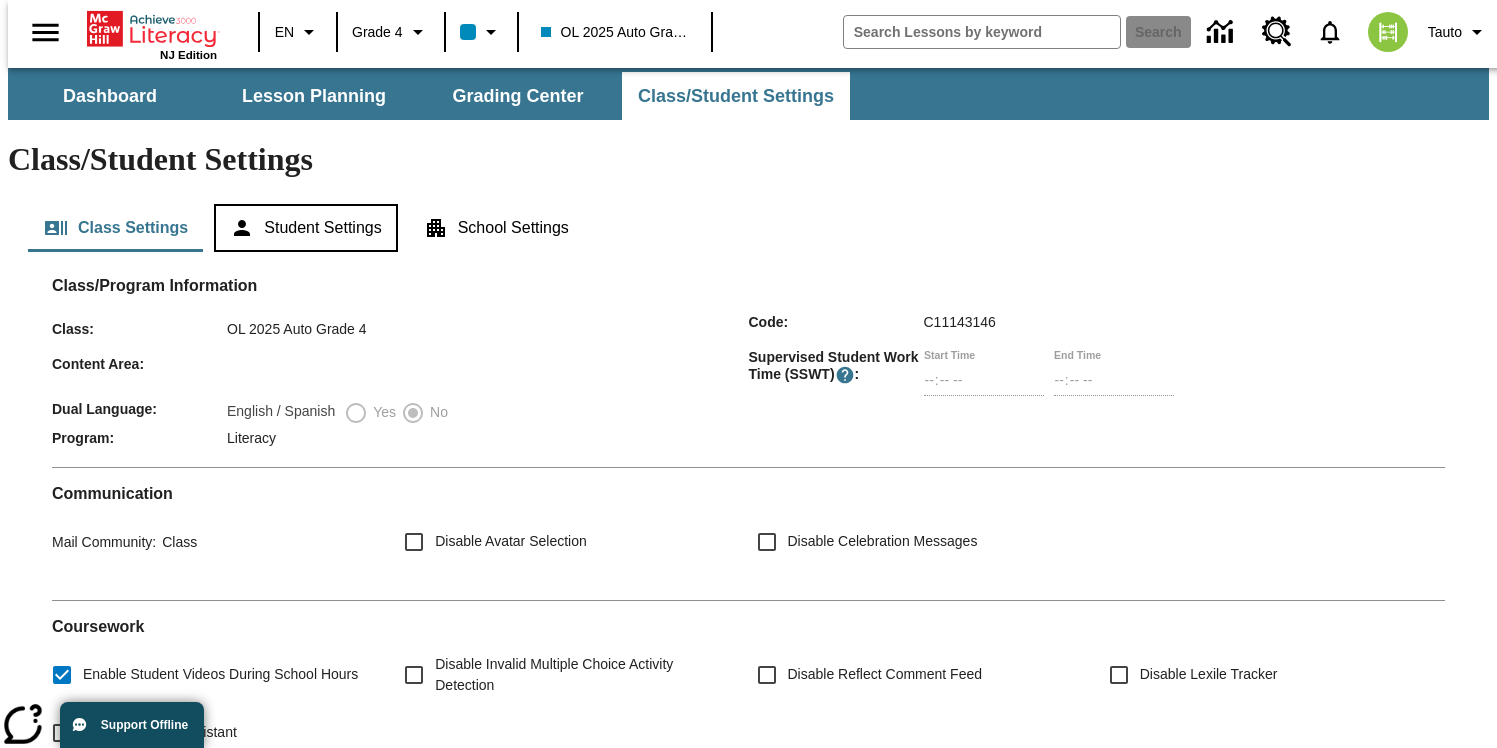 click on "Student Settings" at bounding box center [305, 228] 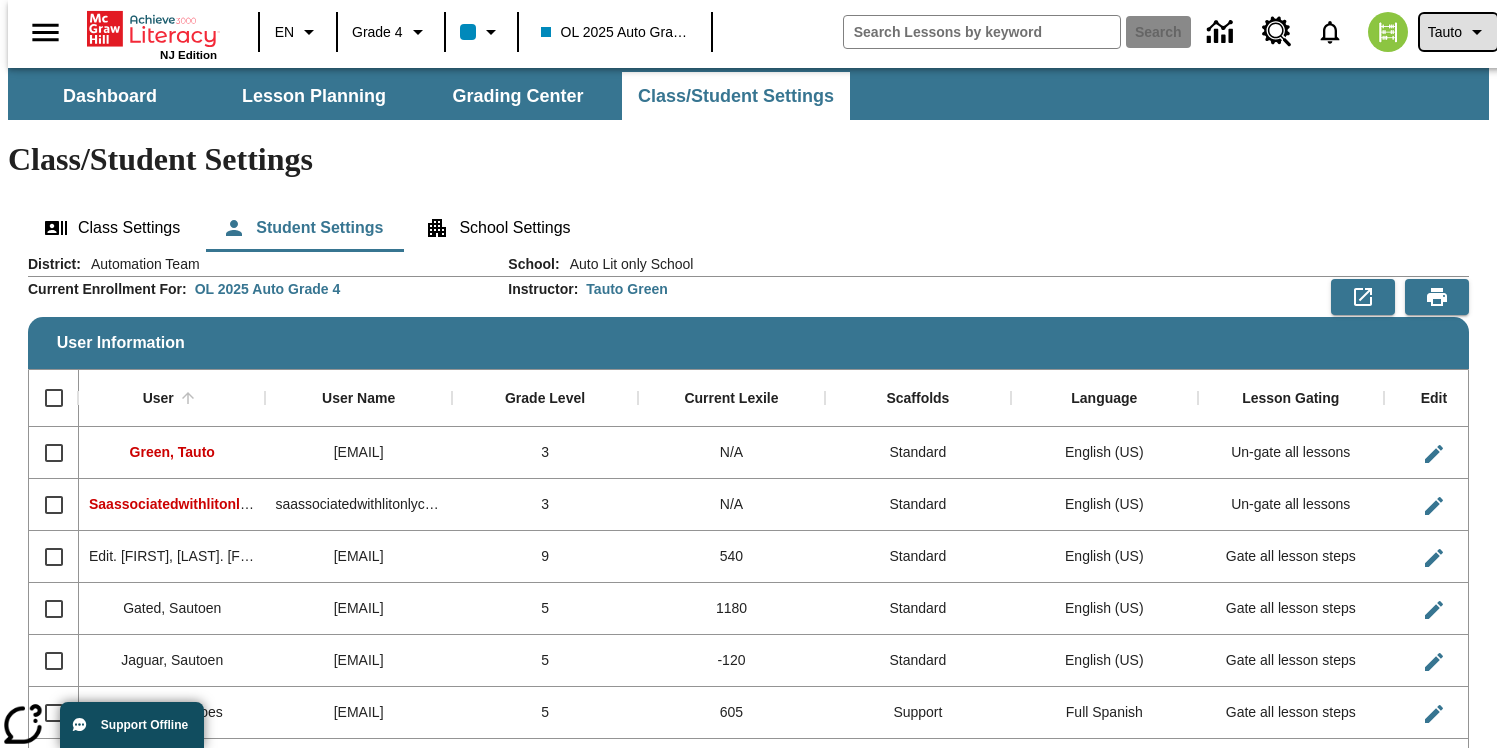 click on "Tauto" at bounding box center (1458, 32) 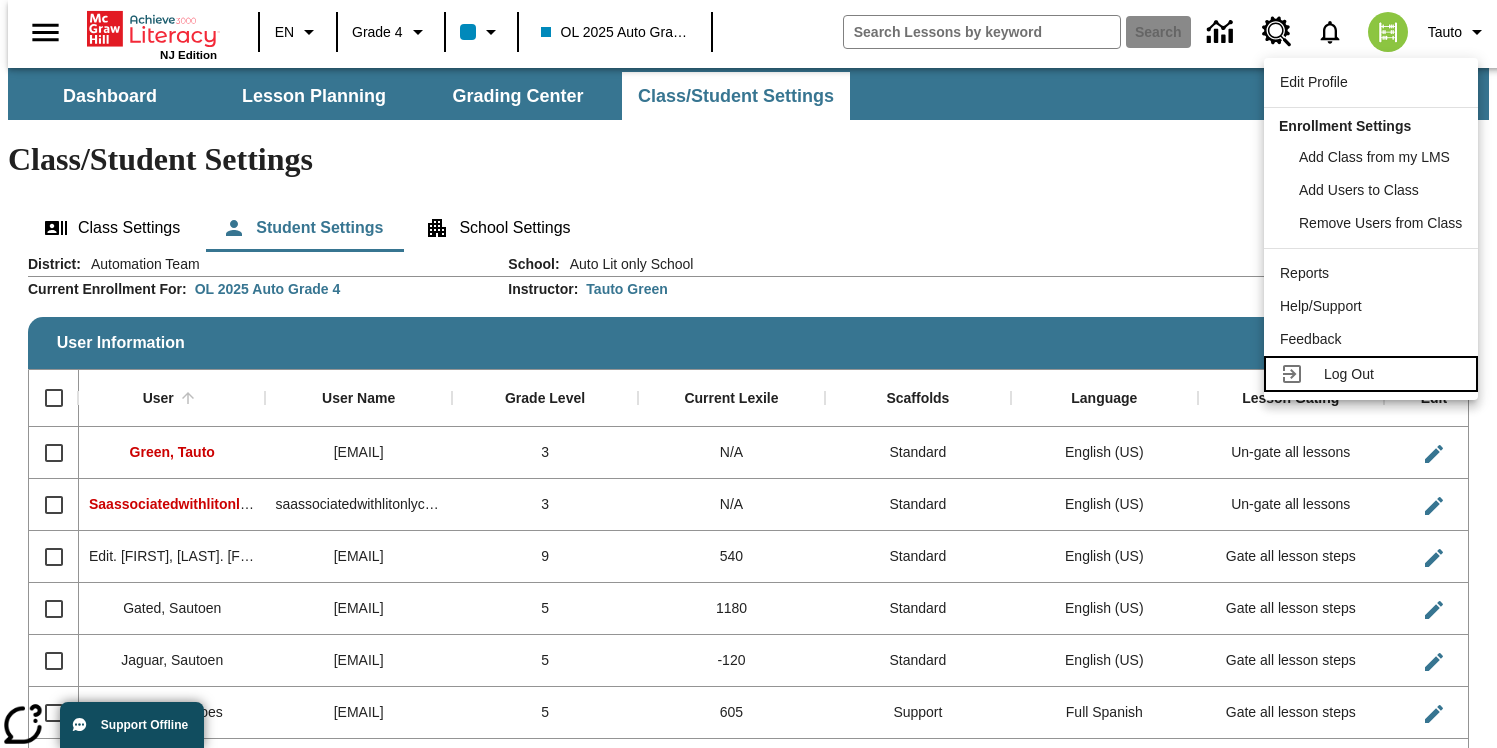 click at bounding box center (1298, 374) 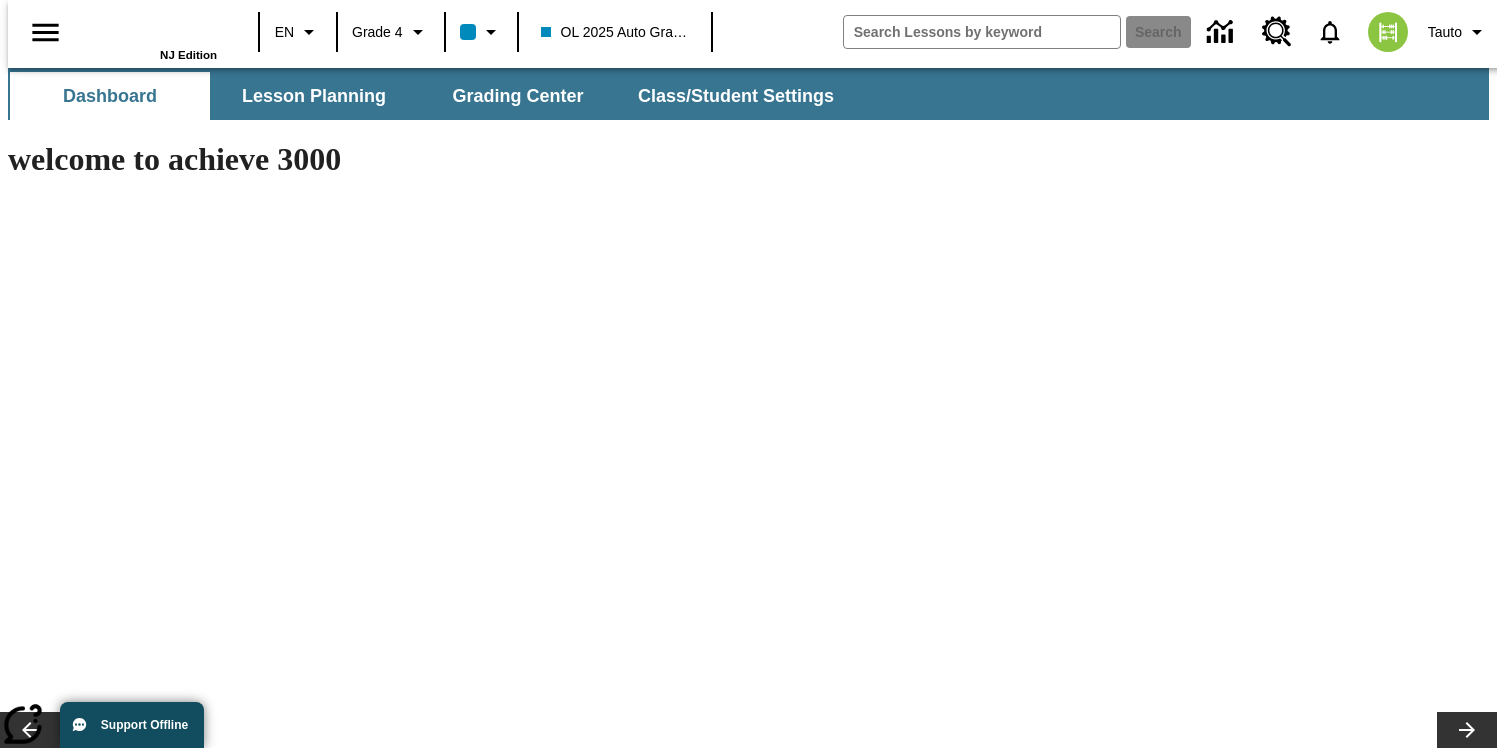 scroll, scrollTop: 0, scrollLeft: 0, axis: both 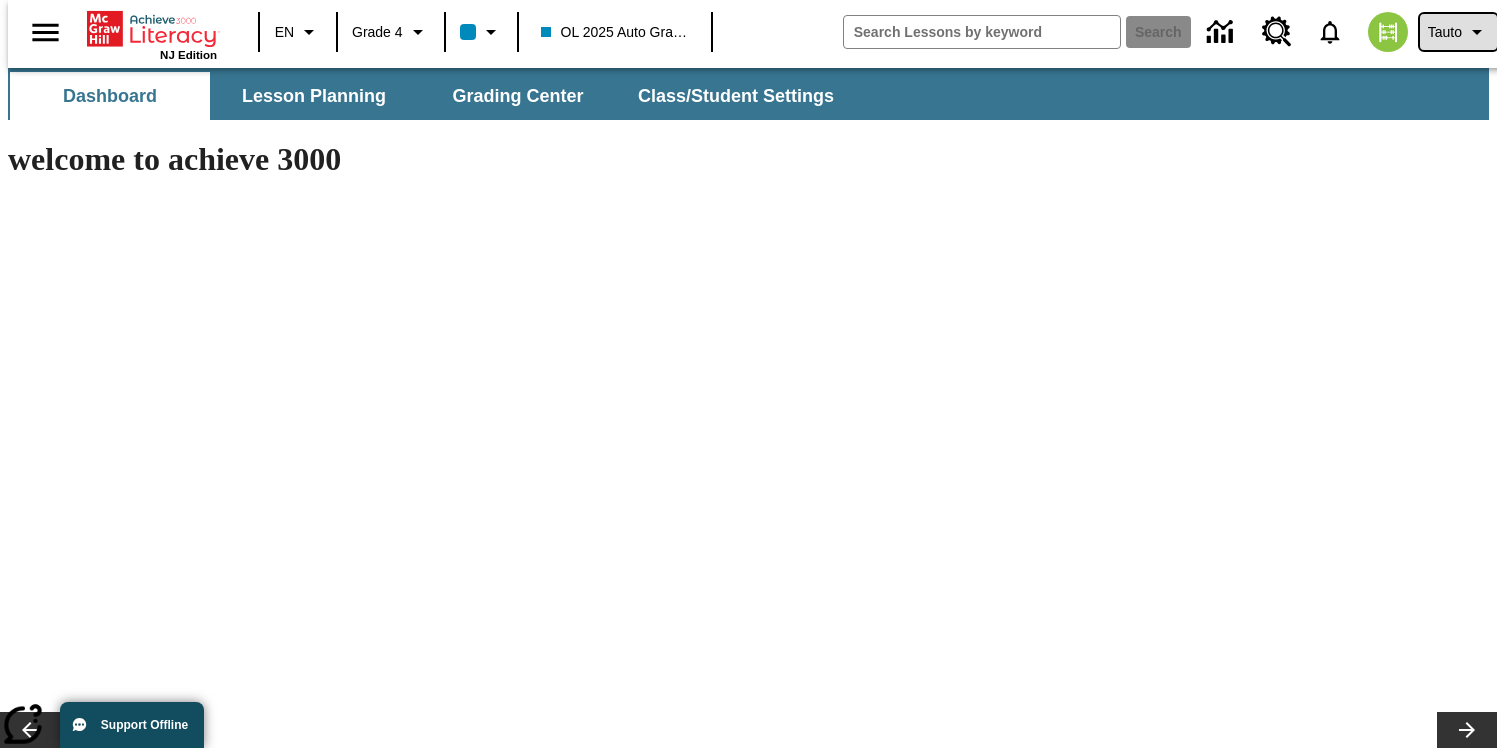 click on "Tauto" at bounding box center (1445, 32) 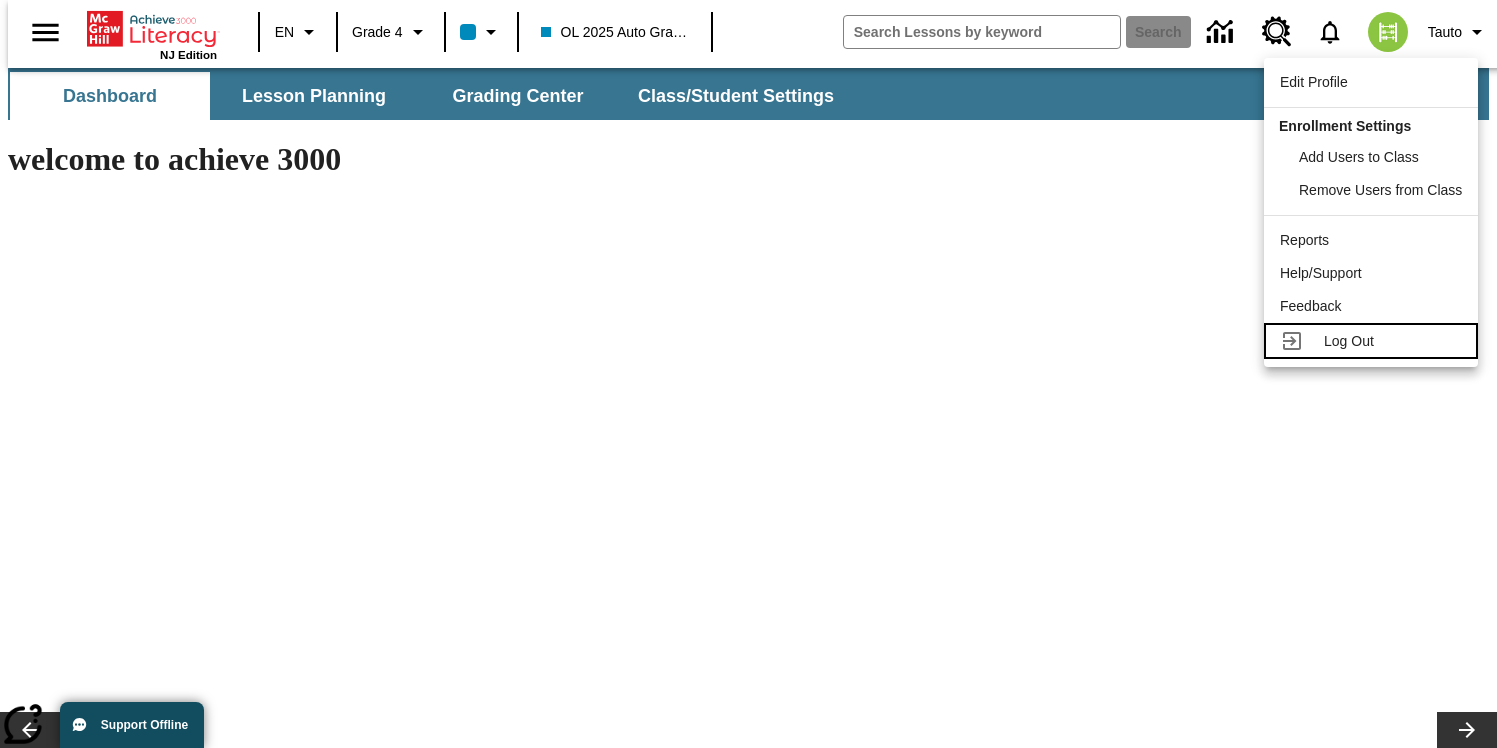 click on "Log Out" at bounding box center (1349, 341) 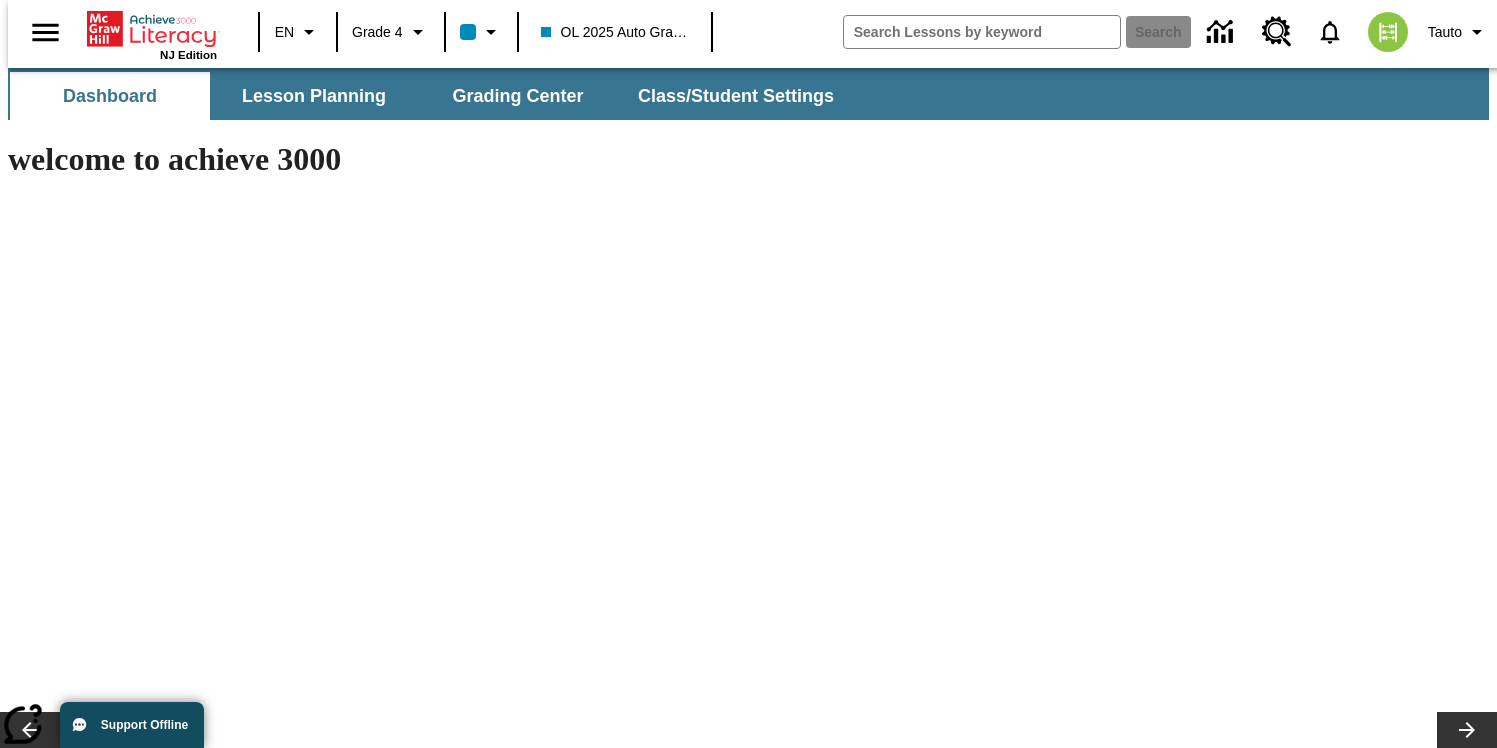 scroll, scrollTop: 0, scrollLeft: 0, axis: both 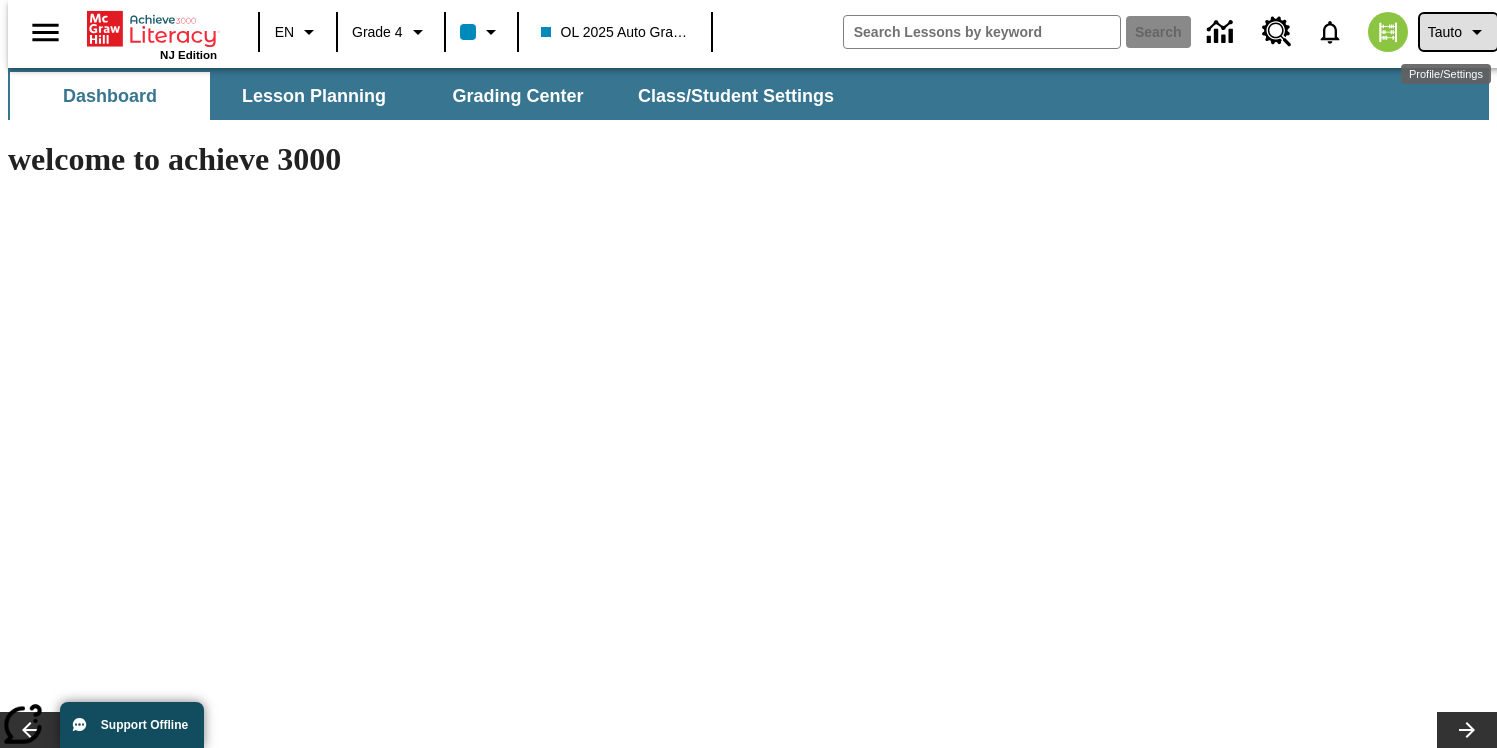 click on "Tauto" at bounding box center [1445, 32] 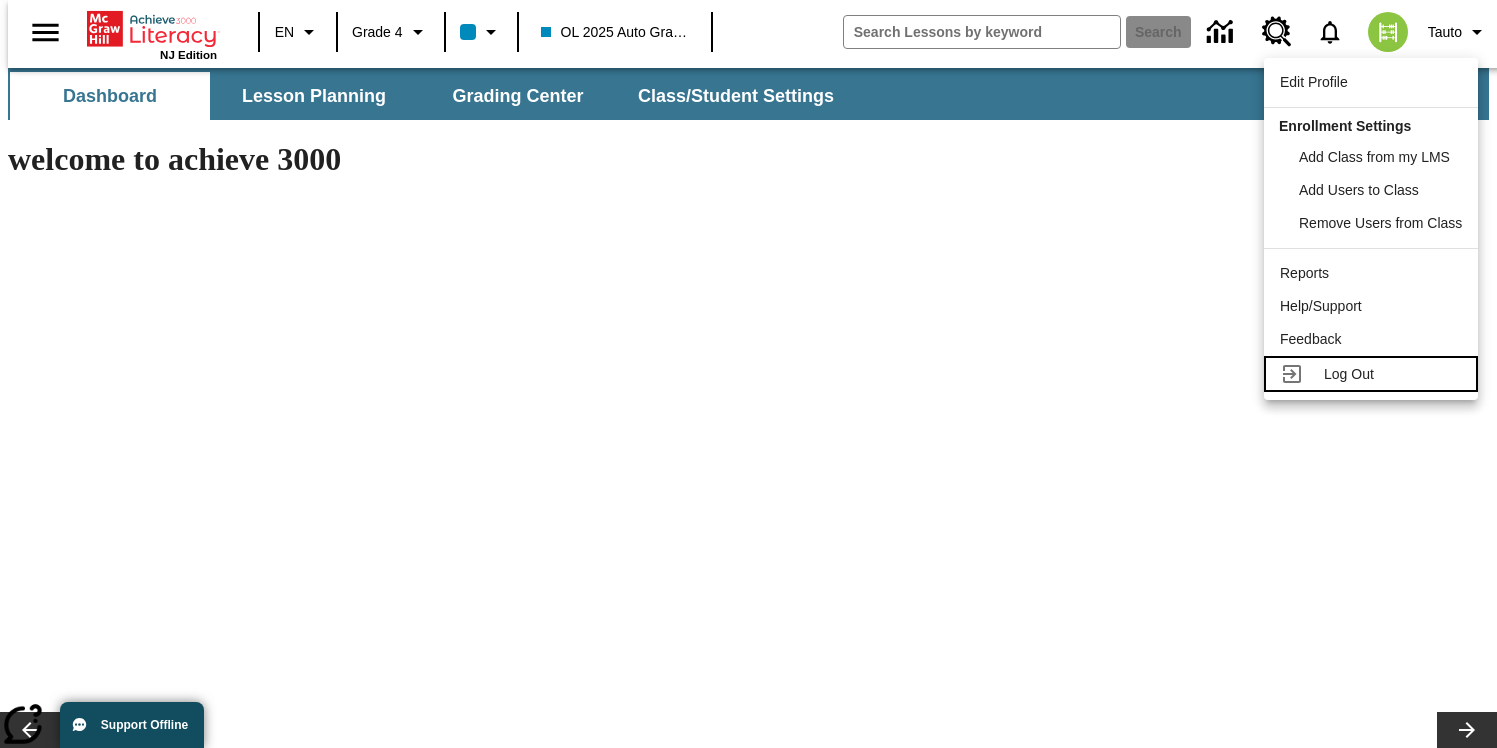 click on "Log Out" at bounding box center (1349, 374) 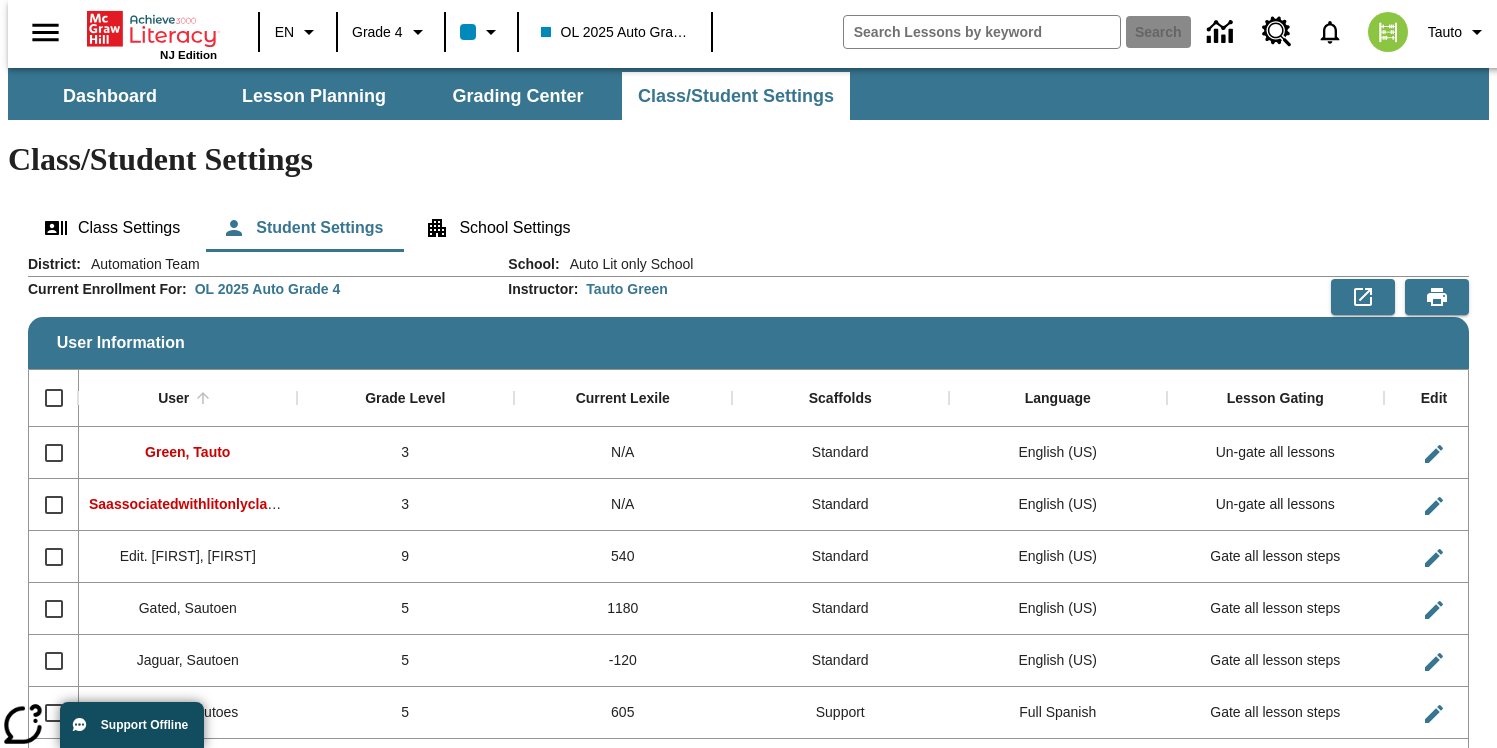 scroll, scrollTop: 0, scrollLeft: 0, axis: both 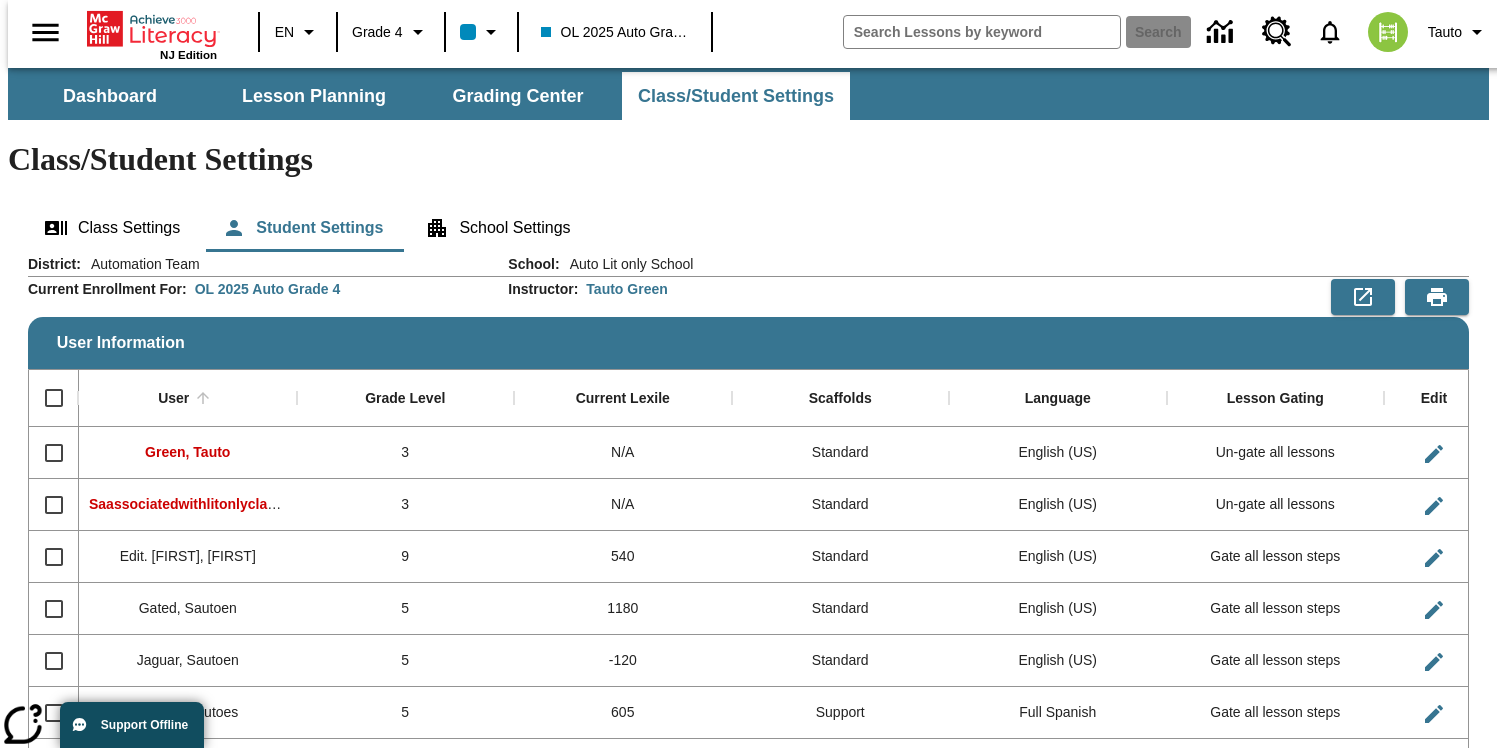 click on "Instructor : Tauto Green" at bounding box center [748, 289] 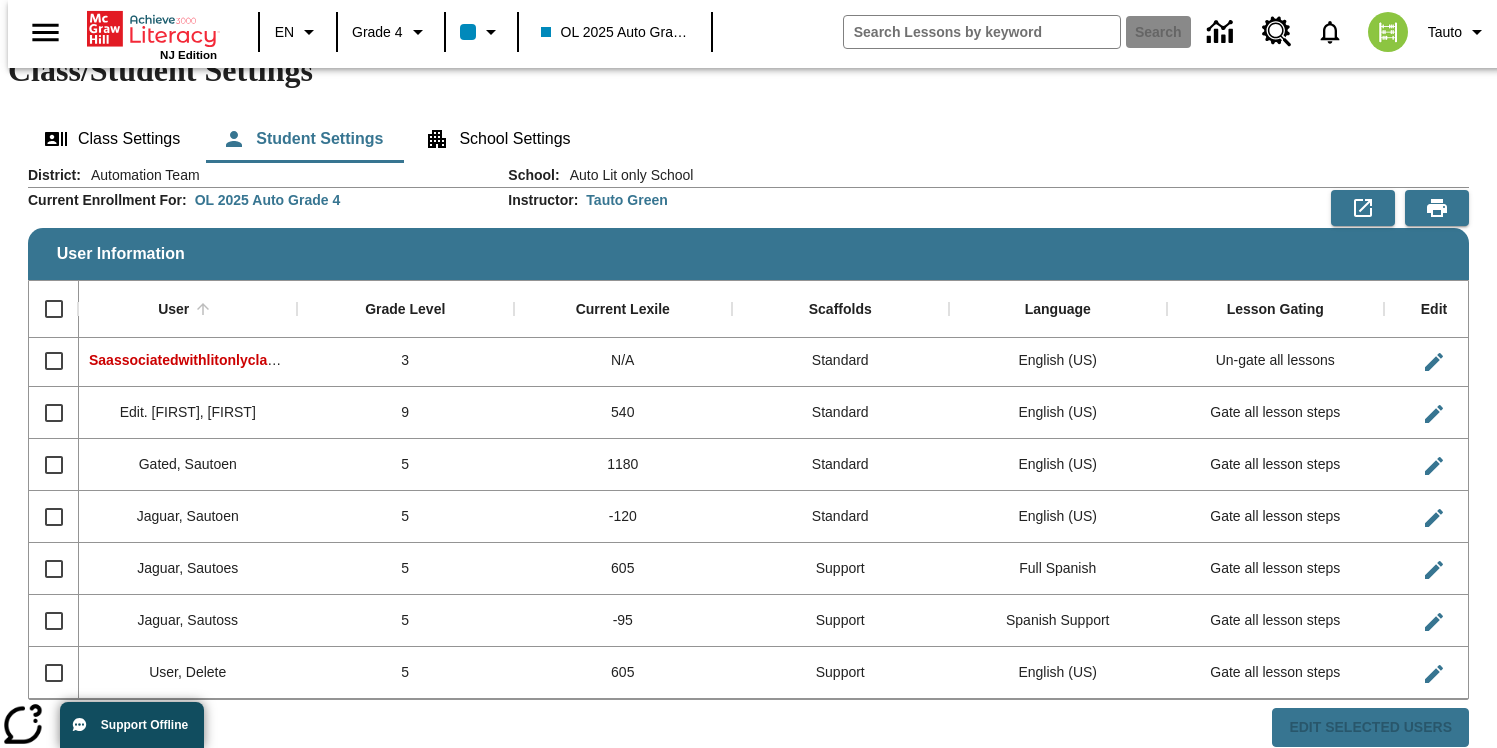 scroll, scrollTop: 0, scrollLeft: 0, axis: both 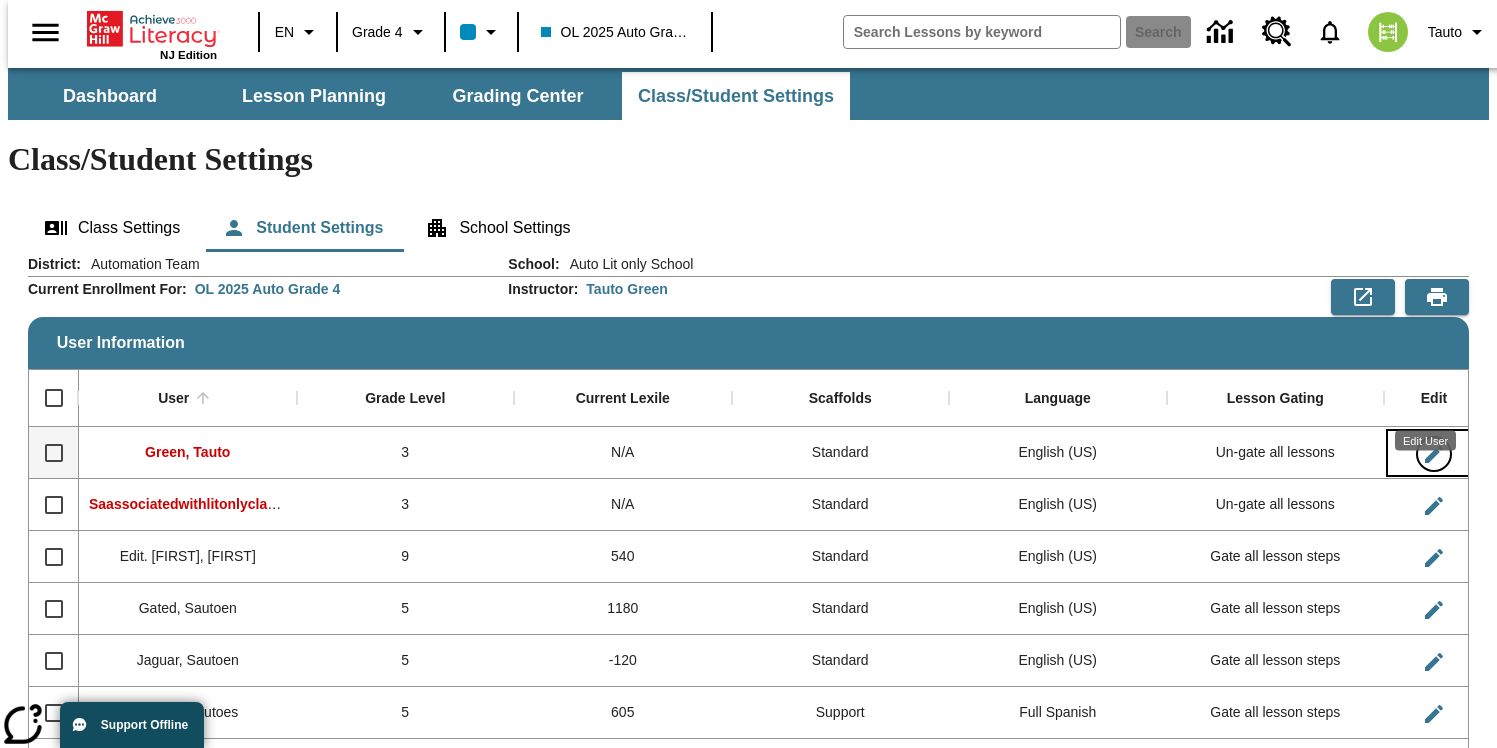 click 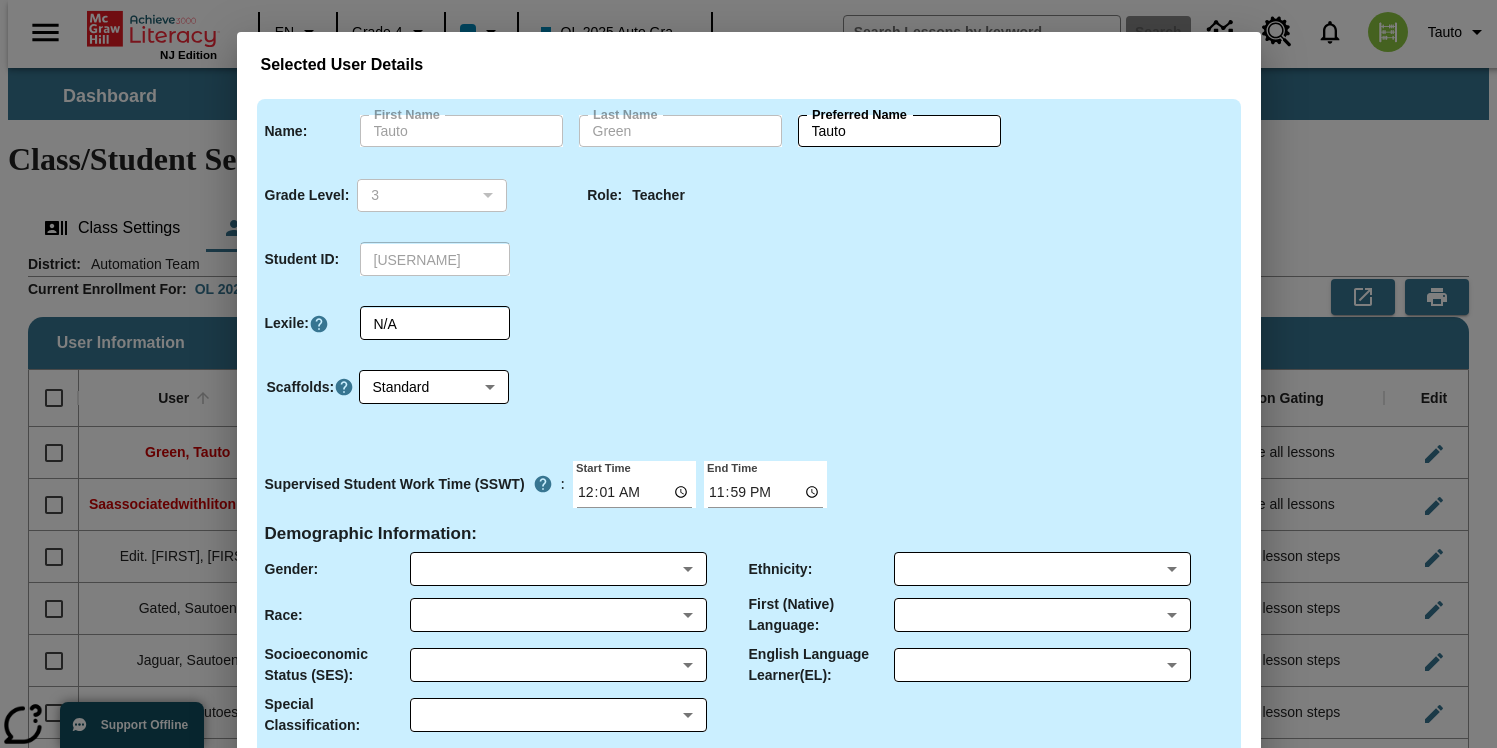 click on "Selected User Details Name : First Name Tauto First Name Last Name Green Last Name Preferred Name Tauto Preferred Name Grade Level : 3 3 ​ Role : Teacher Student ID : green1 ​ Lexile : N/A ​ Scaffolds : Standard 0 ​ Supervised Student Work Time (SSWT)  : Start Time 00:01 End Time 23:59 Demographic Information : Gender : ​ ​ Ethnicity : ​ ​ Race : ​ ​ First (Native) Language : ​ ​ Socioeconomic Status (SES) : ​ ​ English Language Learner(EL) : ​ ​ Special Classification : ​ ​ Please note: This user belongs to more than one Achieve3000 class. Cancel Save User Details" at bounding box center [748, 374] 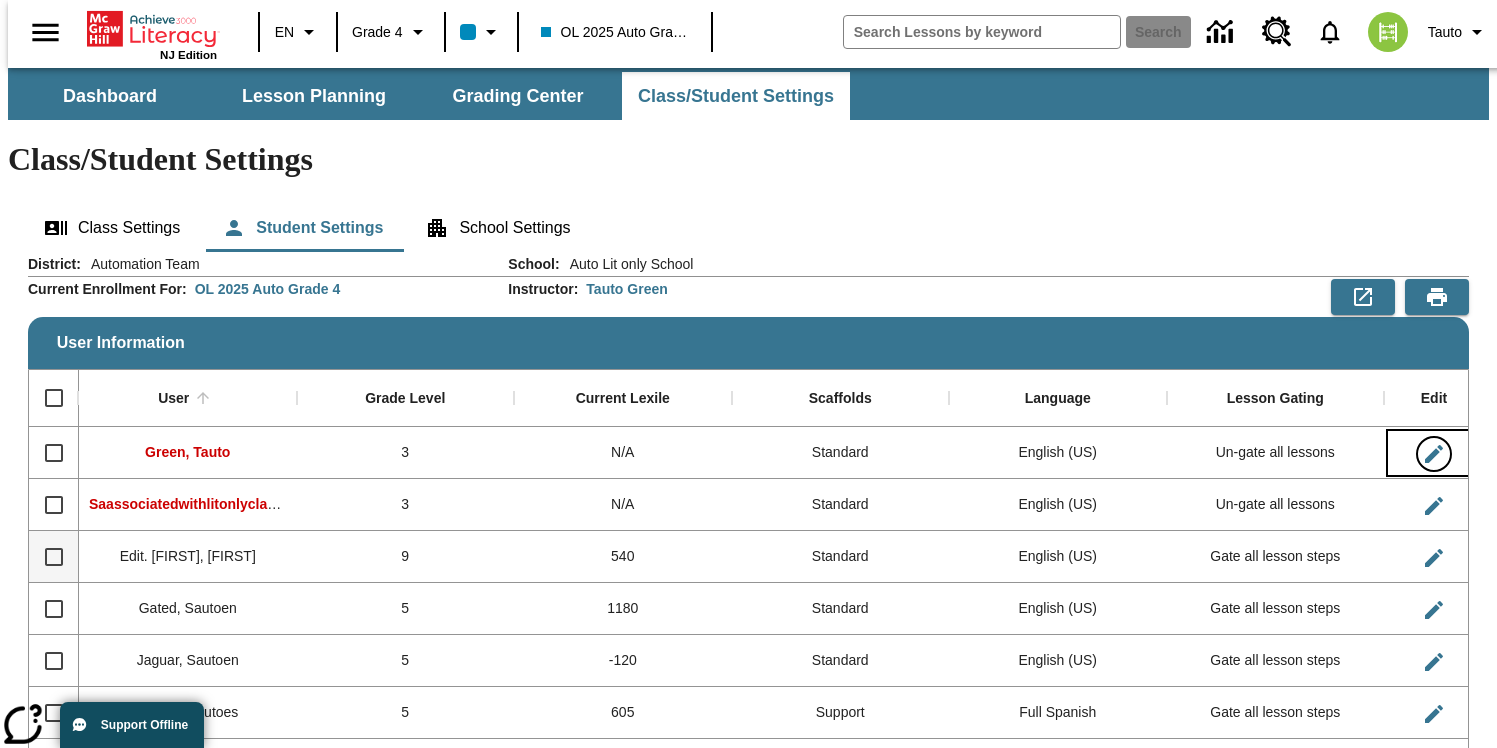 scroll, scrollTop: 55, scrollLeft: 0, axis: vertical 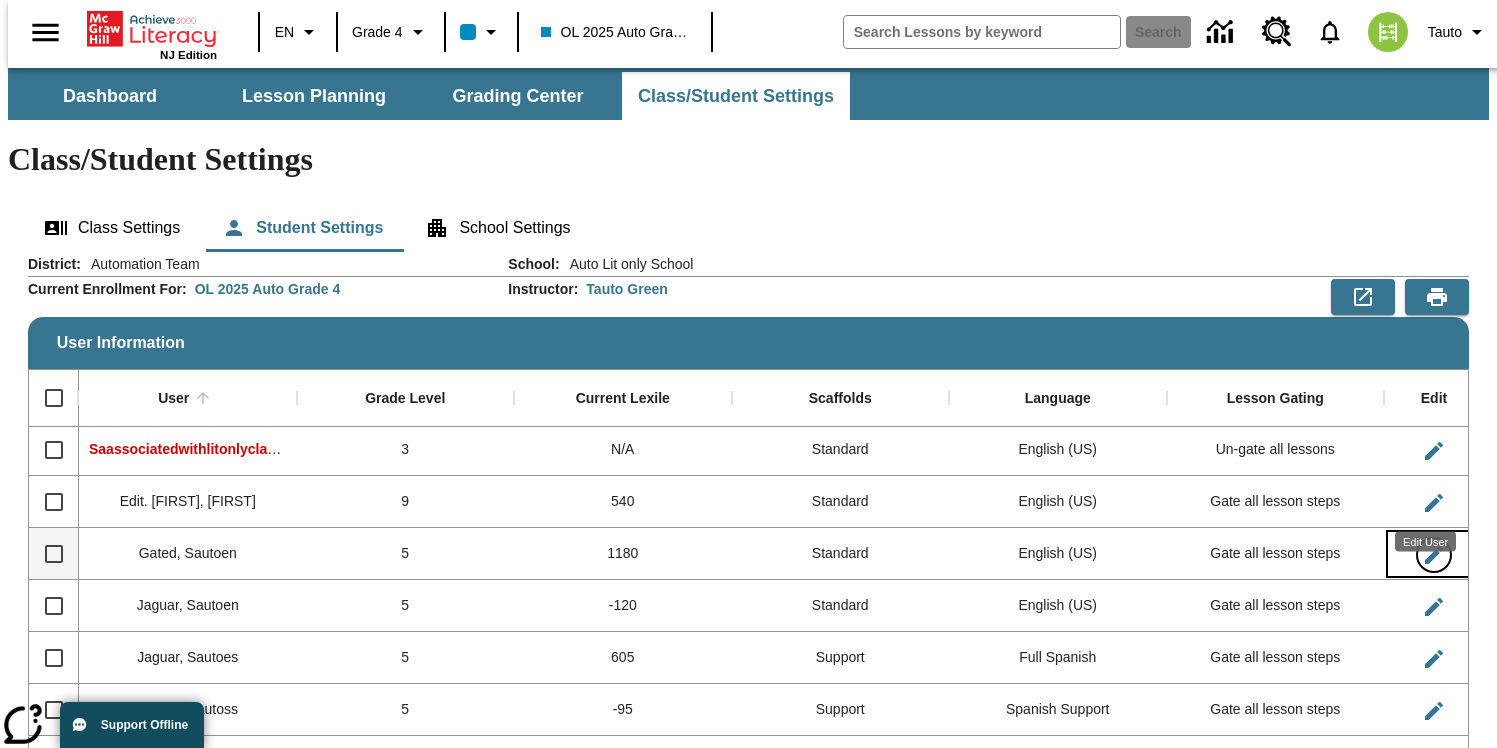 click 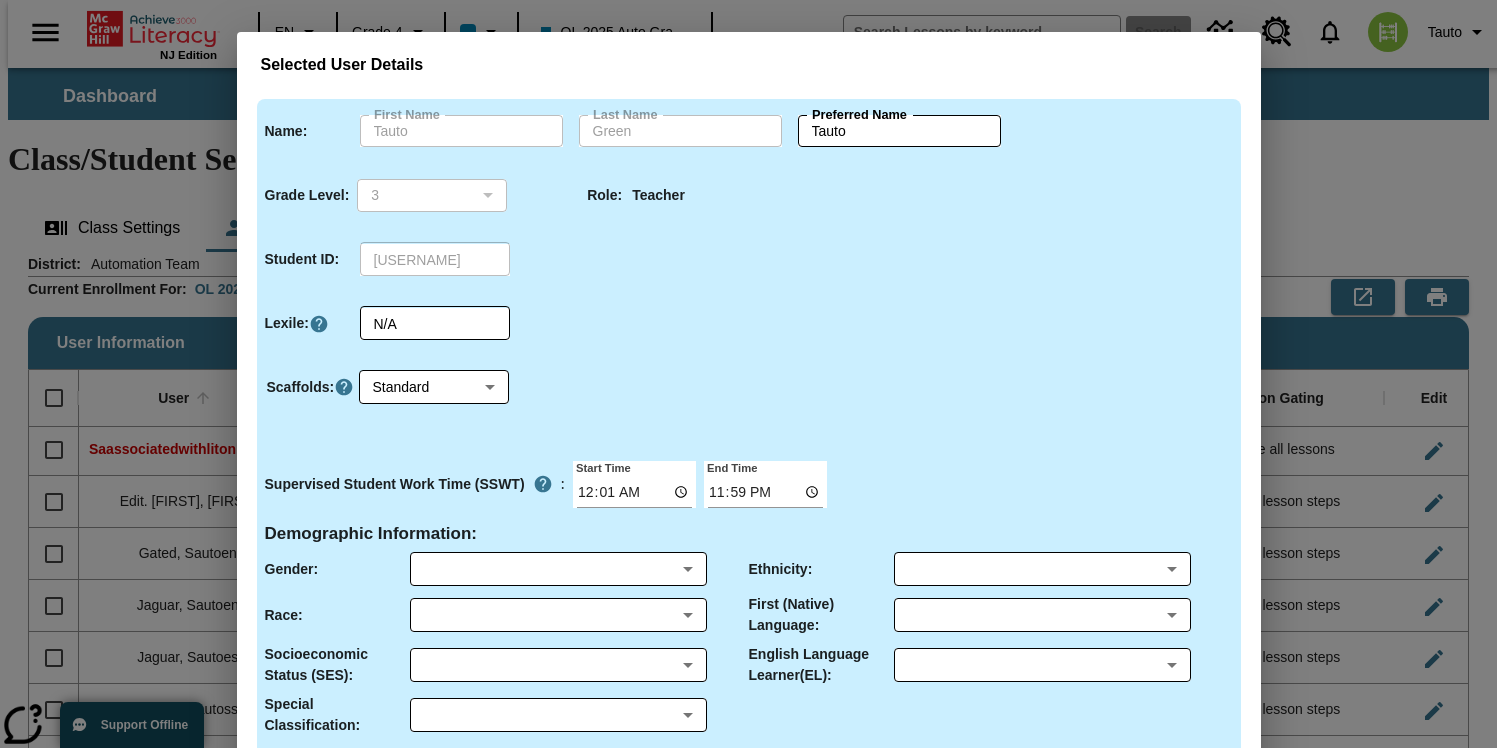 click on "Selected User Details Name : First Name Tauto First Name Last Name Green Last Name Preferred Name Tauto Preferred Name Grade Level : 3 3 ​ Role : Teacher Student ID : green1 ​ Lexile : N/A ​ Scaffolds : Standard 0 ​ Supervised Student Work Time (SSWT)  : Start Time 00:01 End Time 23:59 Demographic Information : Gender : ​ ​ Ethnicity : ​ ​ Race : ​ ​ First (Native) Language : ​ ​ Socioeconomic Status (SES) : ​ ​ English Language Learner(EL) : ​ ​ Special Classification : ​ ​ Please note: This user belongs to more than one Achieve3000 class. Cancel Save User Details" at bounding box center (748, 374) 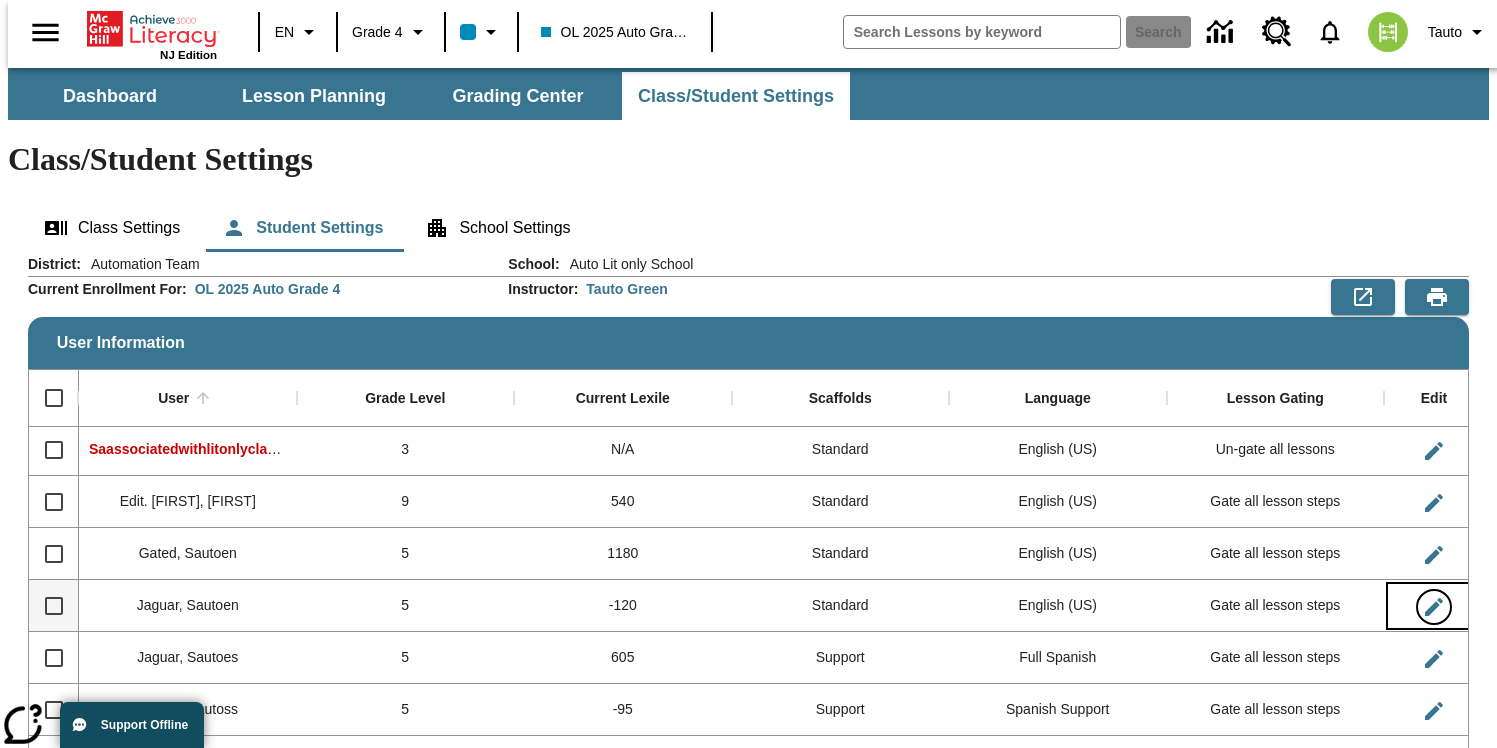click 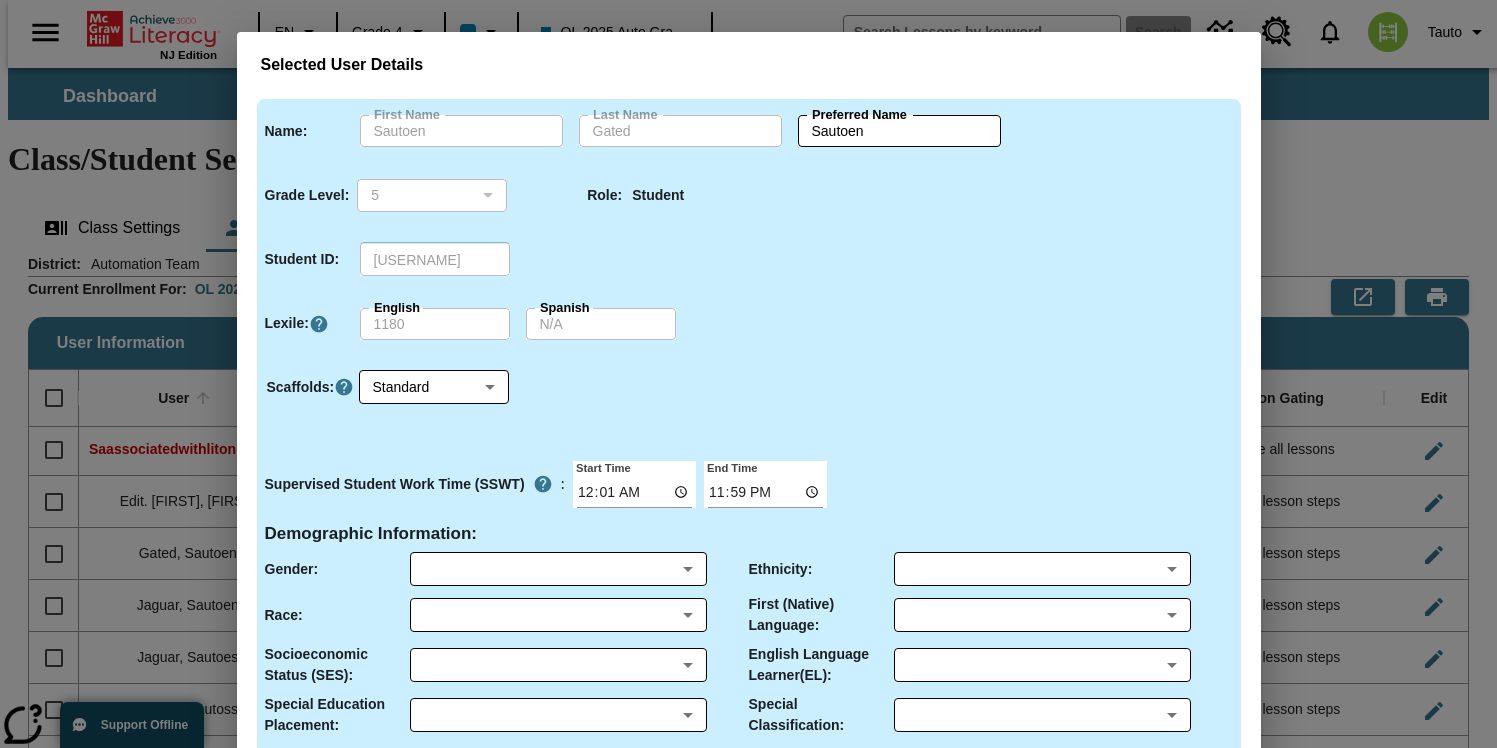type on "Jaguar" 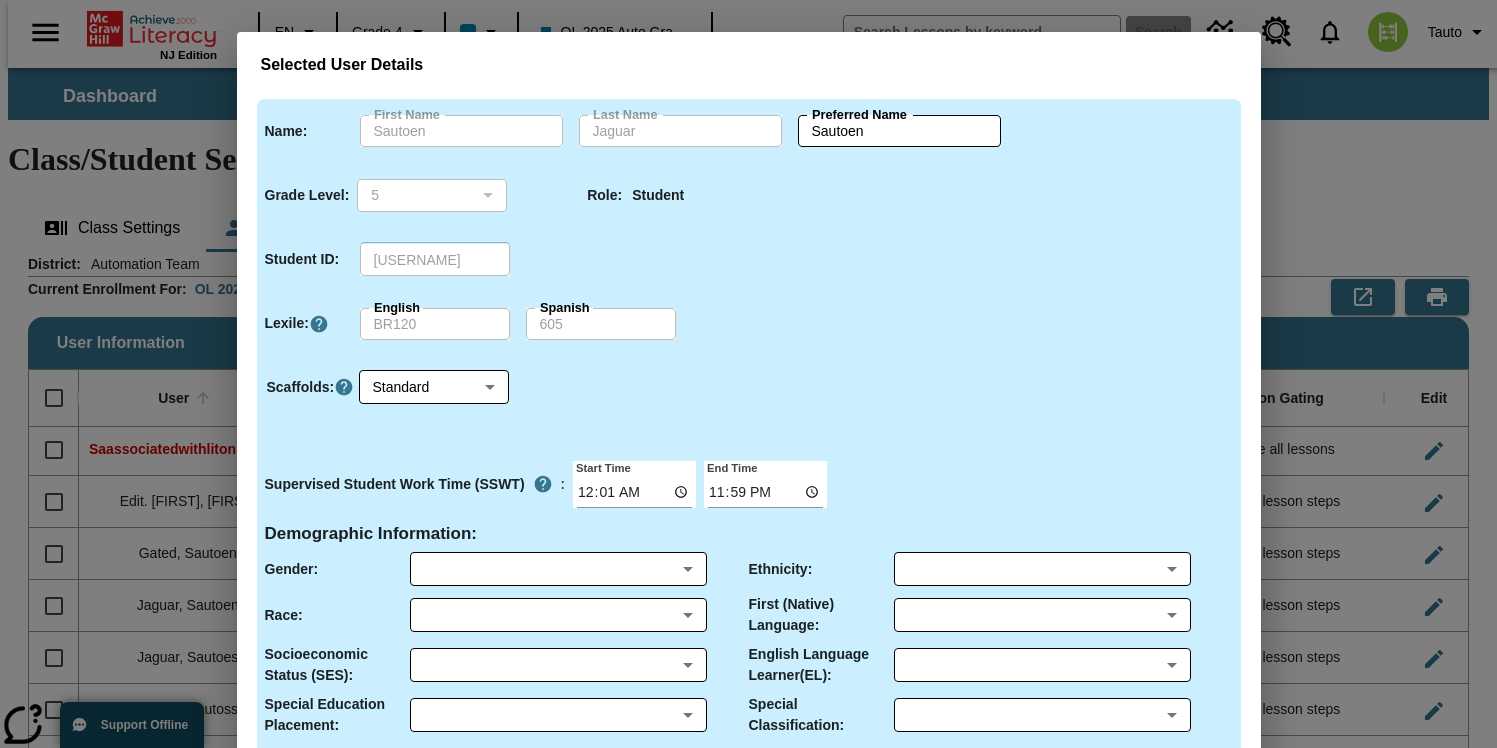 click on "Selected User Details Name : First Name Sautoen First Name Last Name Jaguar Last Name Preferred Name Sautoen Preferred Name Grade Level : 5 5 ​ Role : Student Student ID : jaguaren1 ​ Lexile : English BR120 English Spanish 605 Spanish Scaffolds : Standard 0 ​ Supervised Student Work Time (SSWT)  : Start Time 00:01 End Time 23:59 Demographic Information : Gender : ​ ​ Ethnicity : ​ ​ Race : ​ ​ First (Native) Language : ​ ​ Socioeconomic Status (SES) : ​ ​ English Language Learner(EL) : ​ ​ Special Education Placement : ​ ​ Special Classification : ​ ​ Please note: This user belongs to more than one Achieve3000 class. Cancel Save User Details" at bounding box center [748, 374] 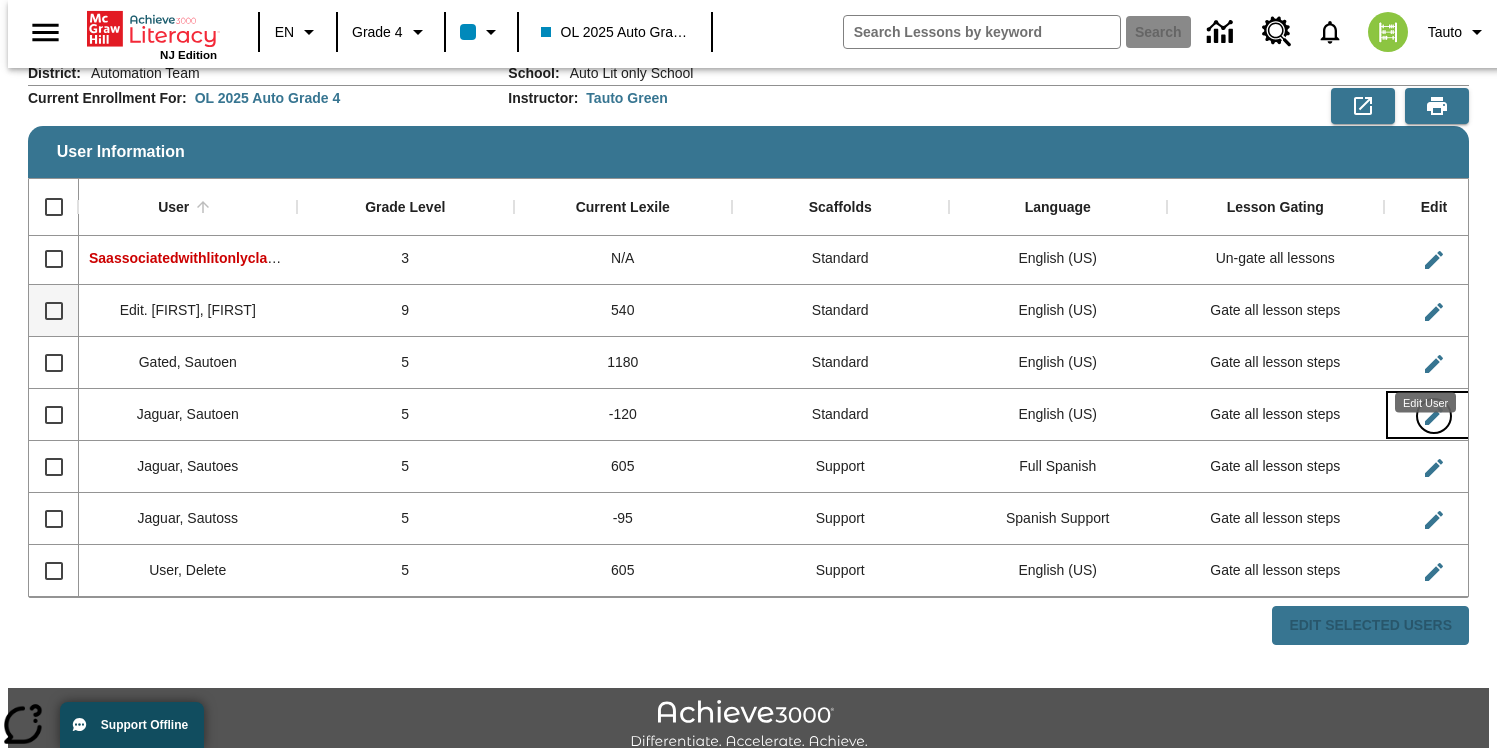 scroll, scrollTop: 202, scrollLeft: 0, axis: vertical 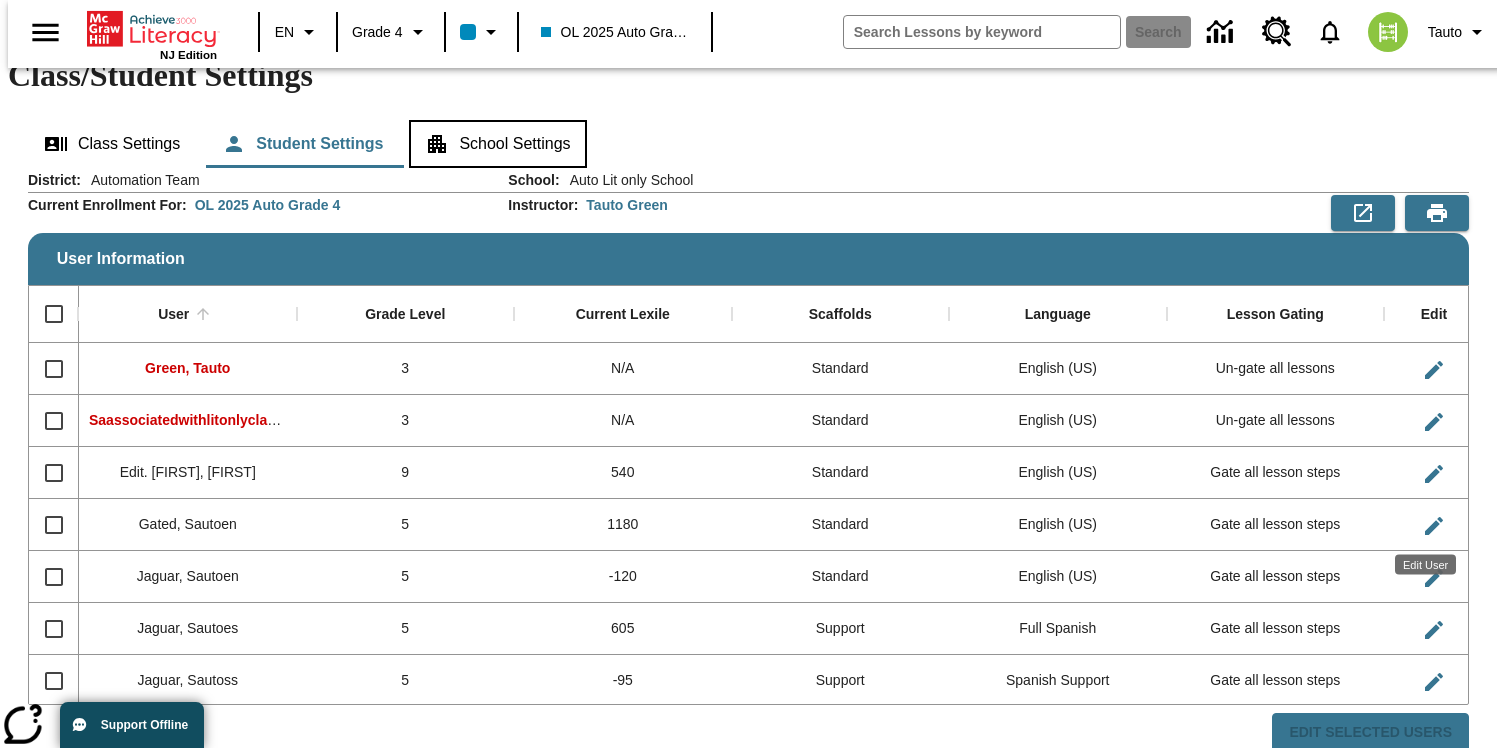 click on "School Settings" at bounding box center [497, 144] 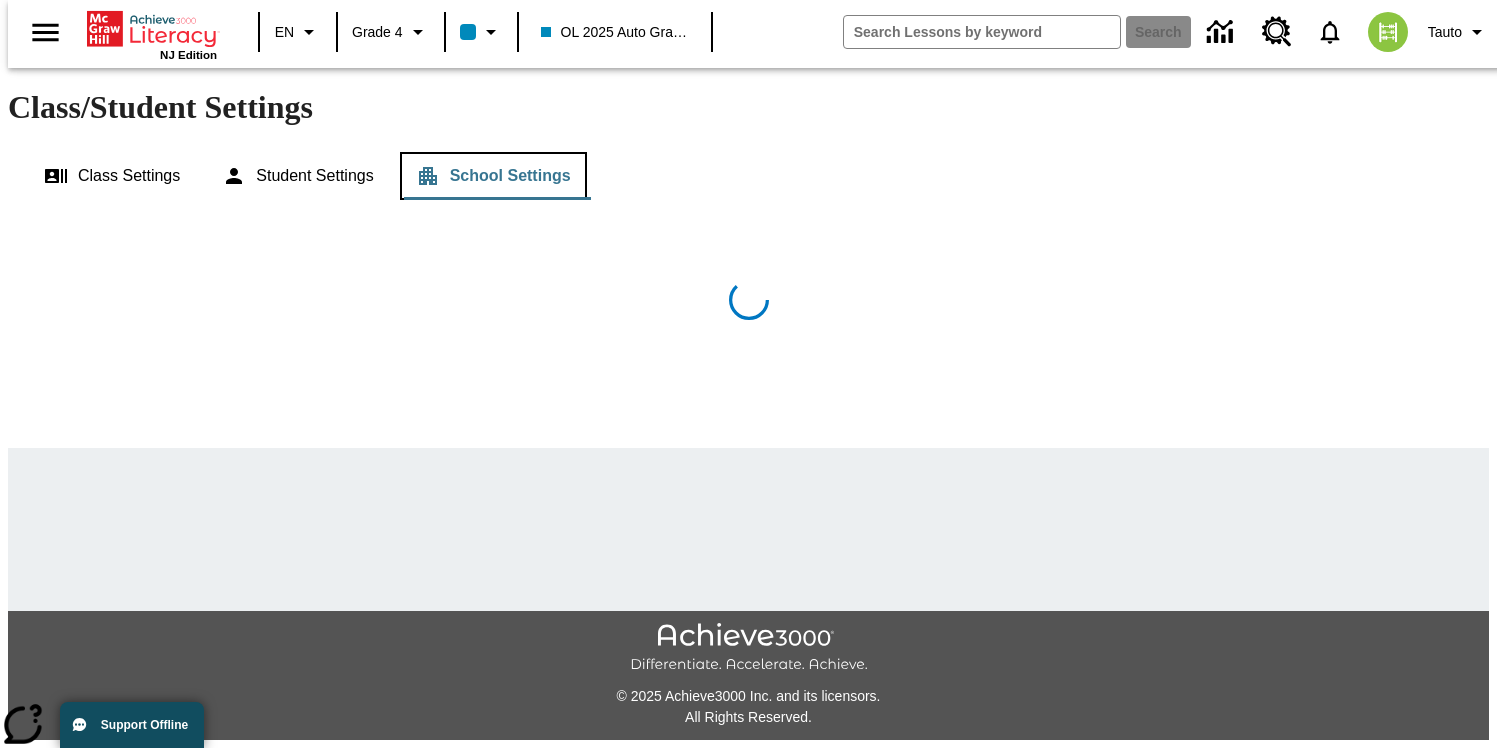 scroll, scrollTop: 0, scrollLeft: 0, axis: both 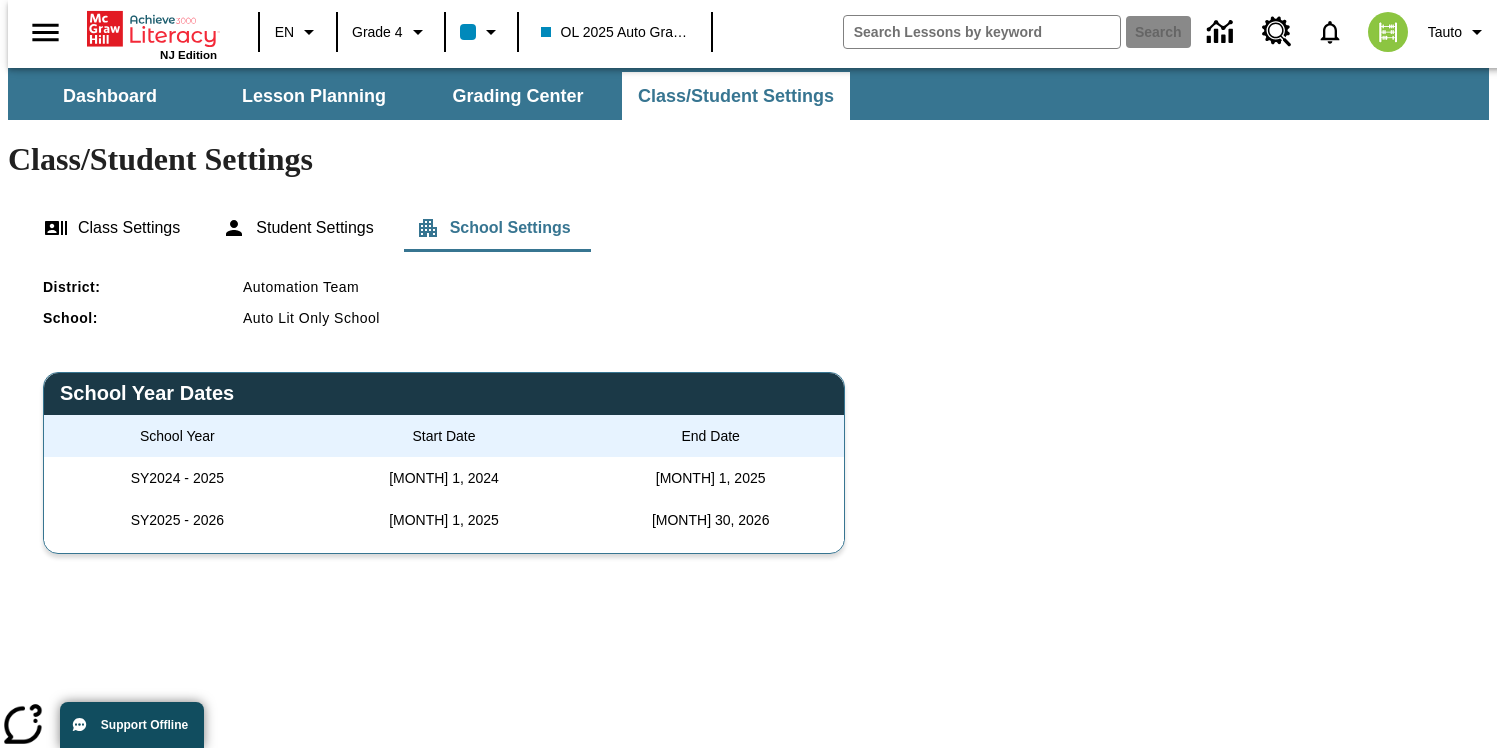click on "Class Settings Student Settings School Settings" at bounding box center [748, 228] 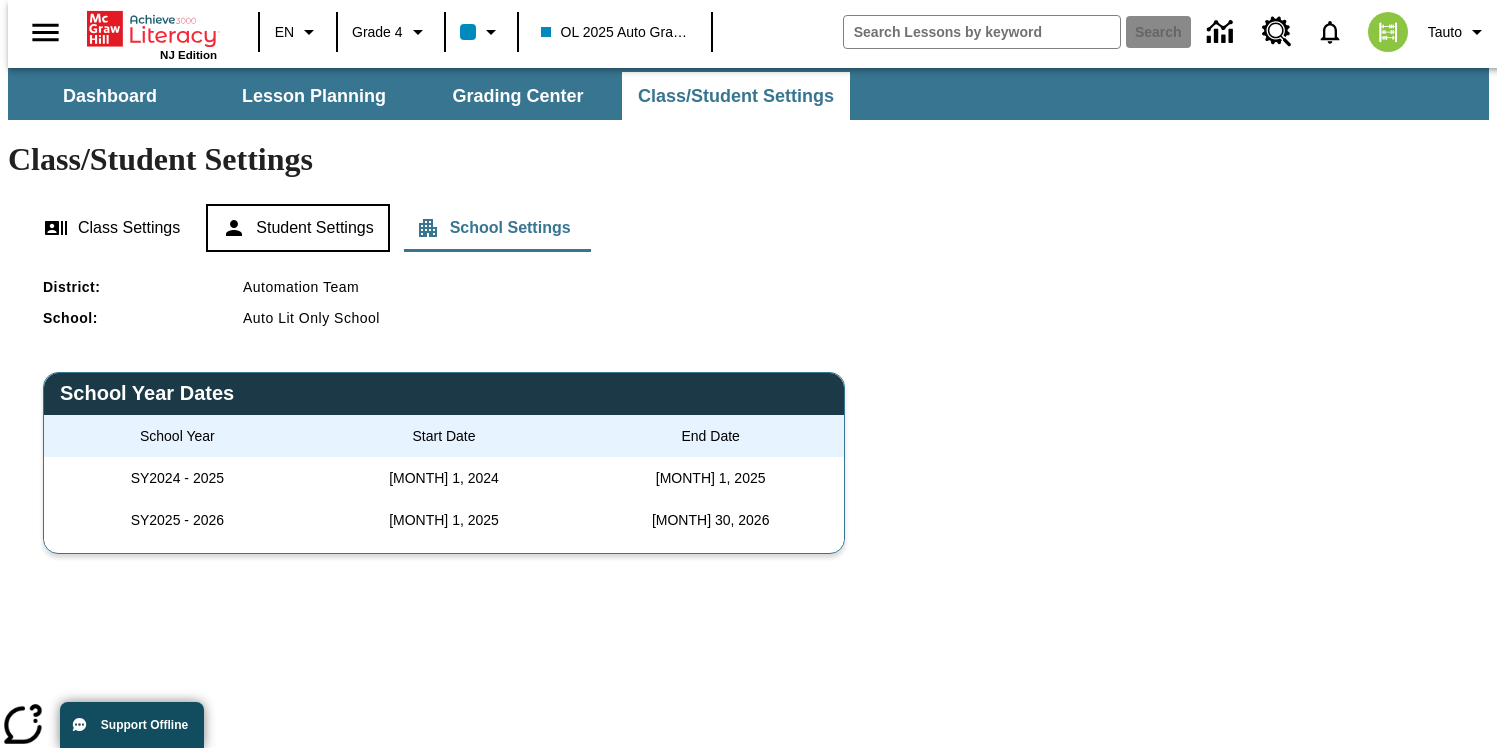 click on "Student Settings" at bounding box center (297, 228) 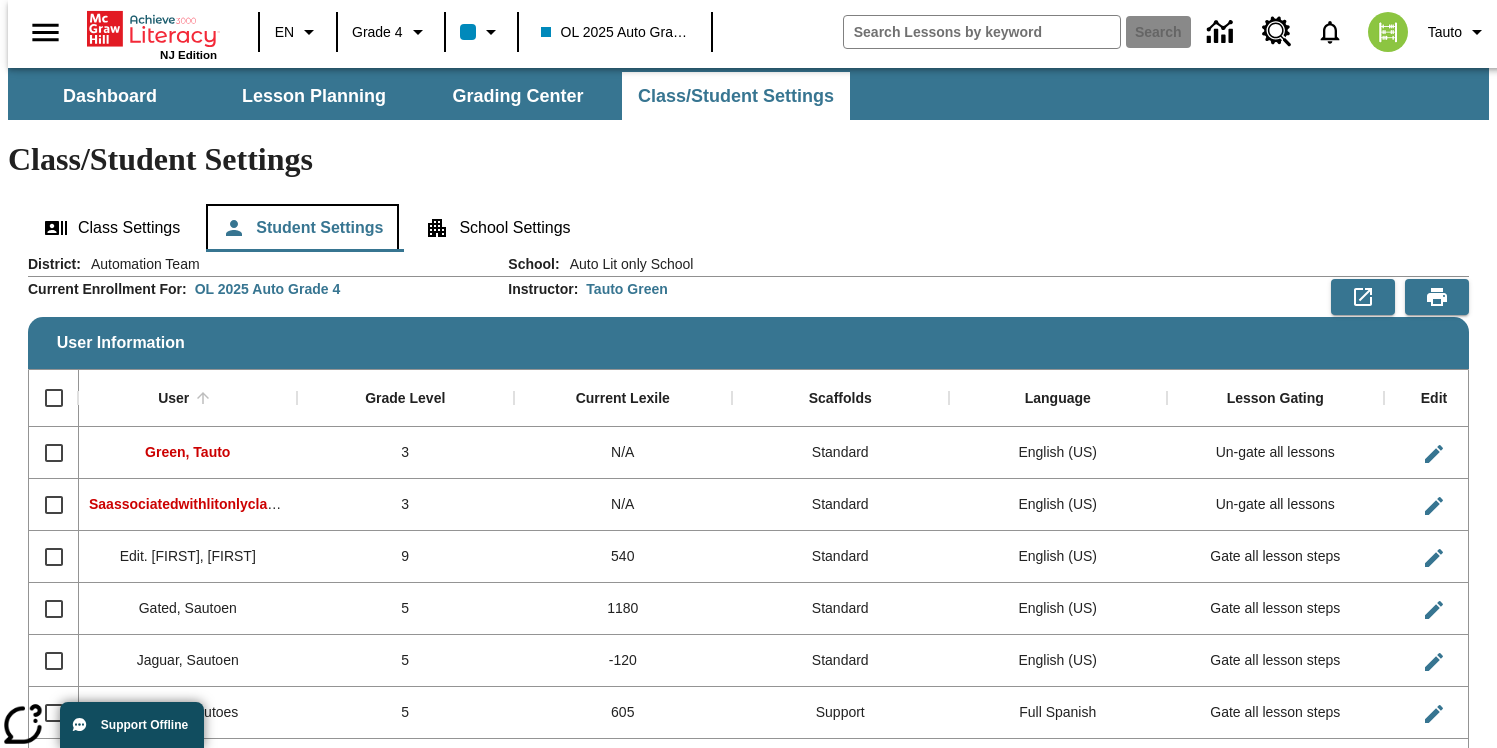 type 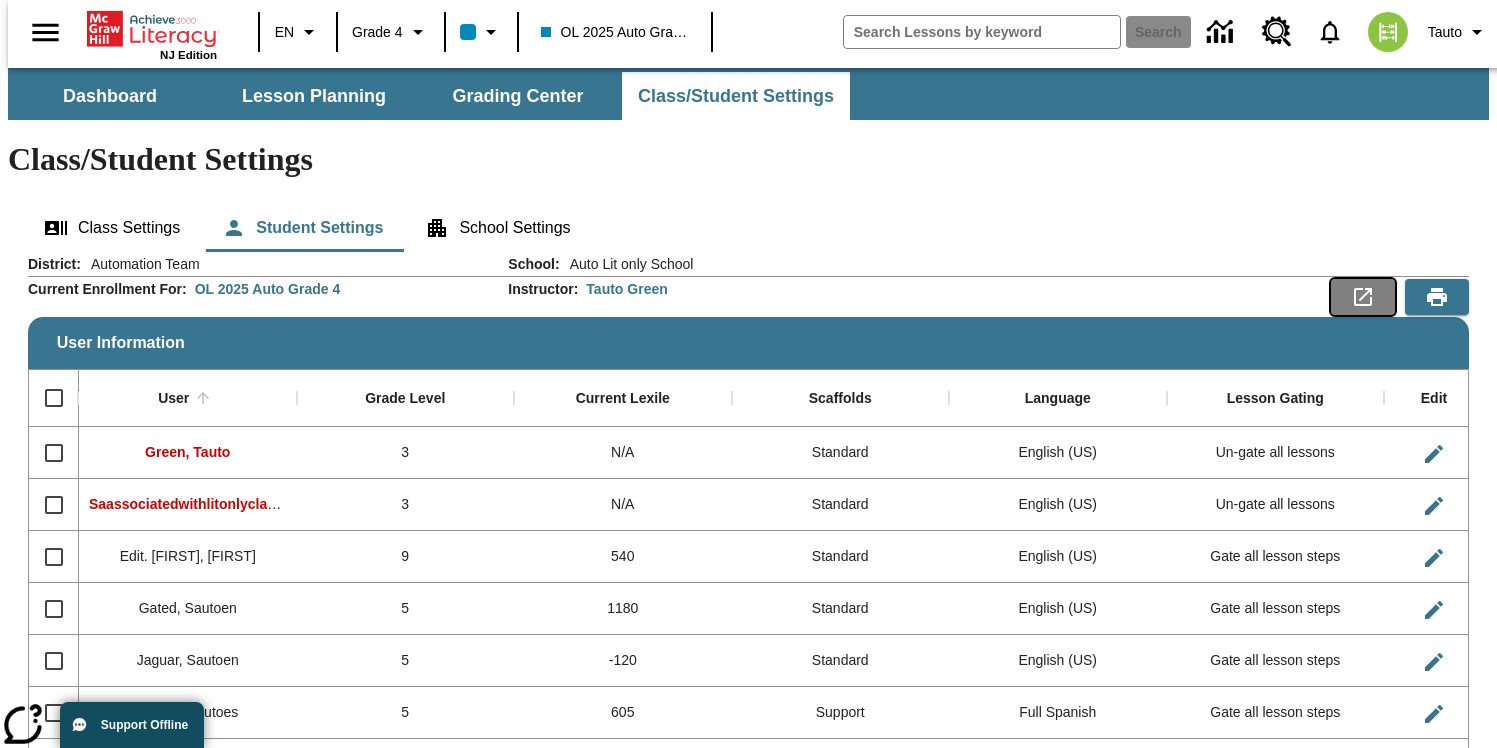 type 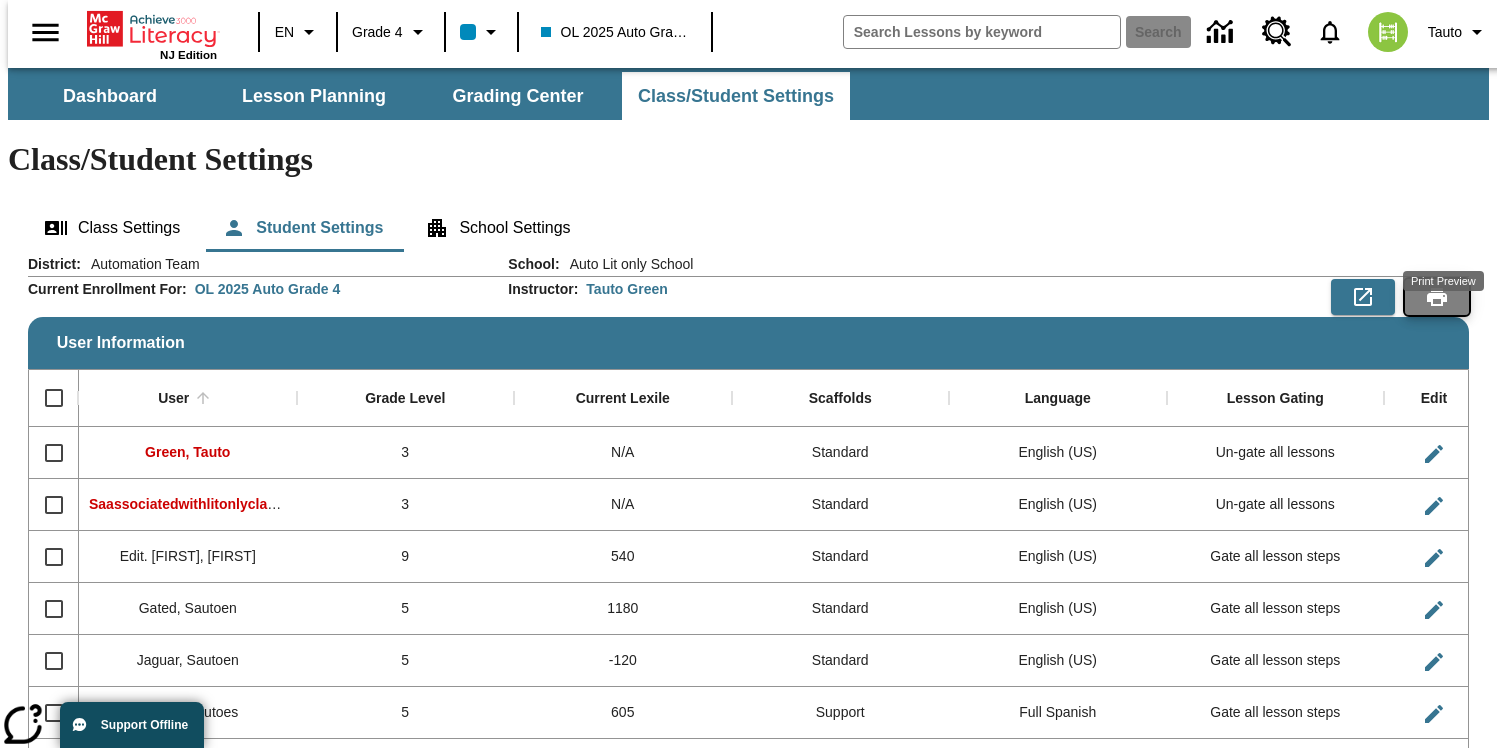 type 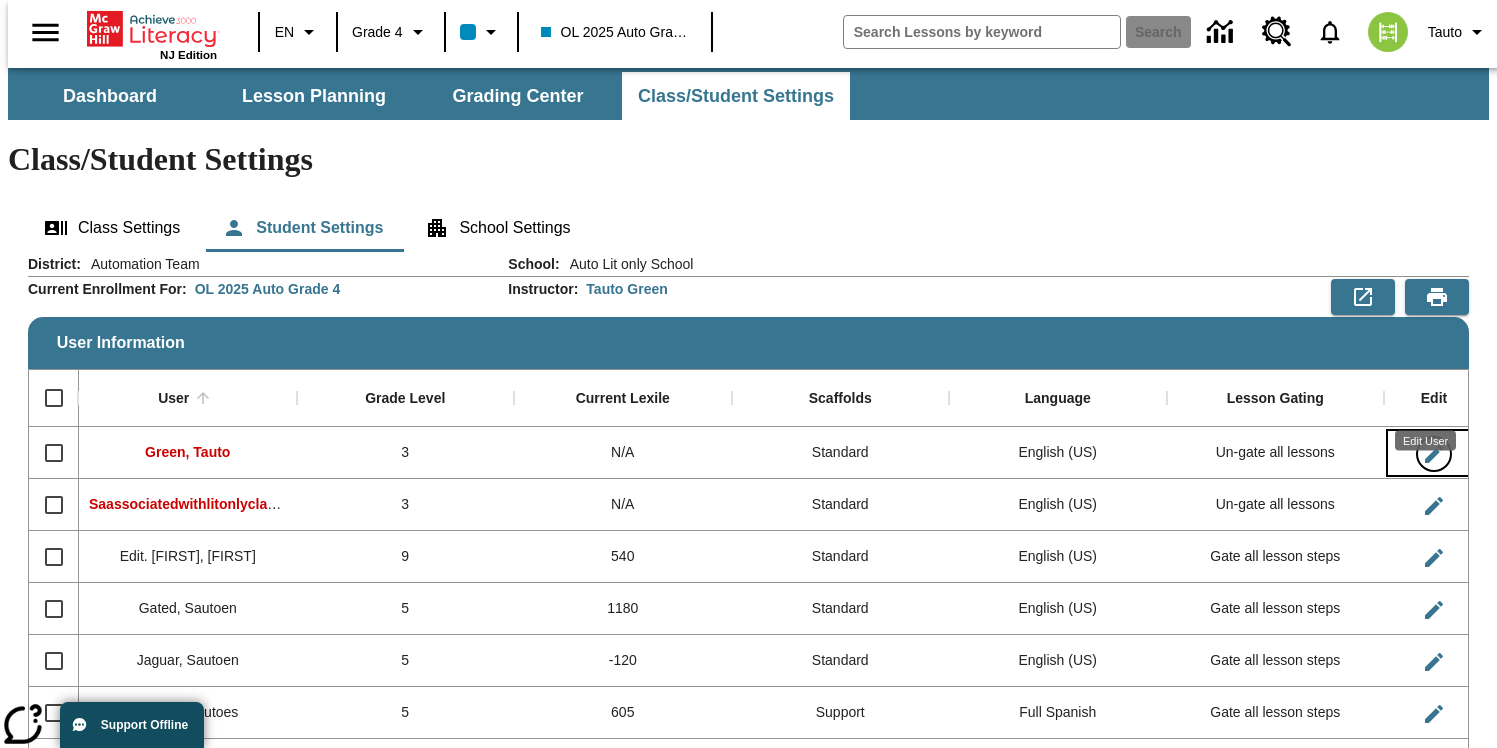 type 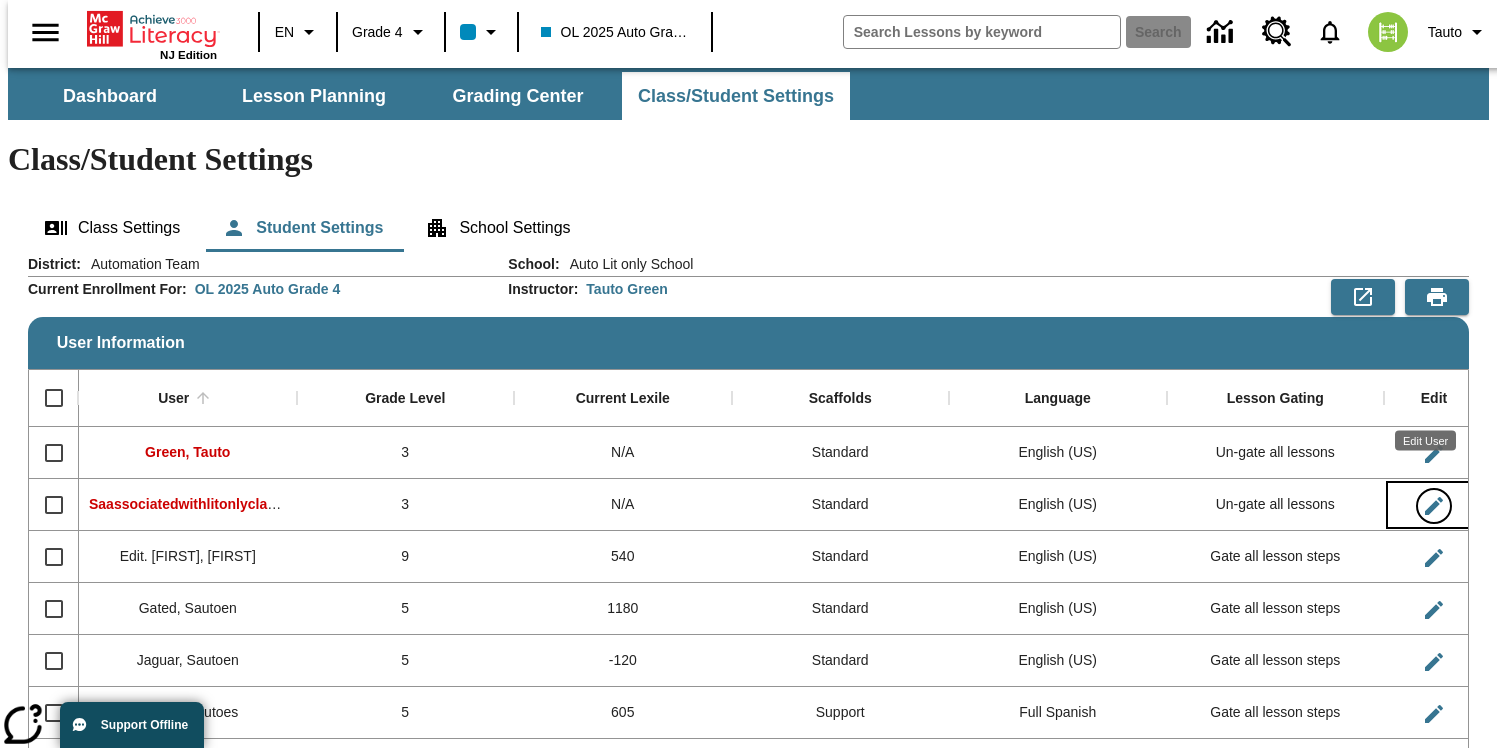 type 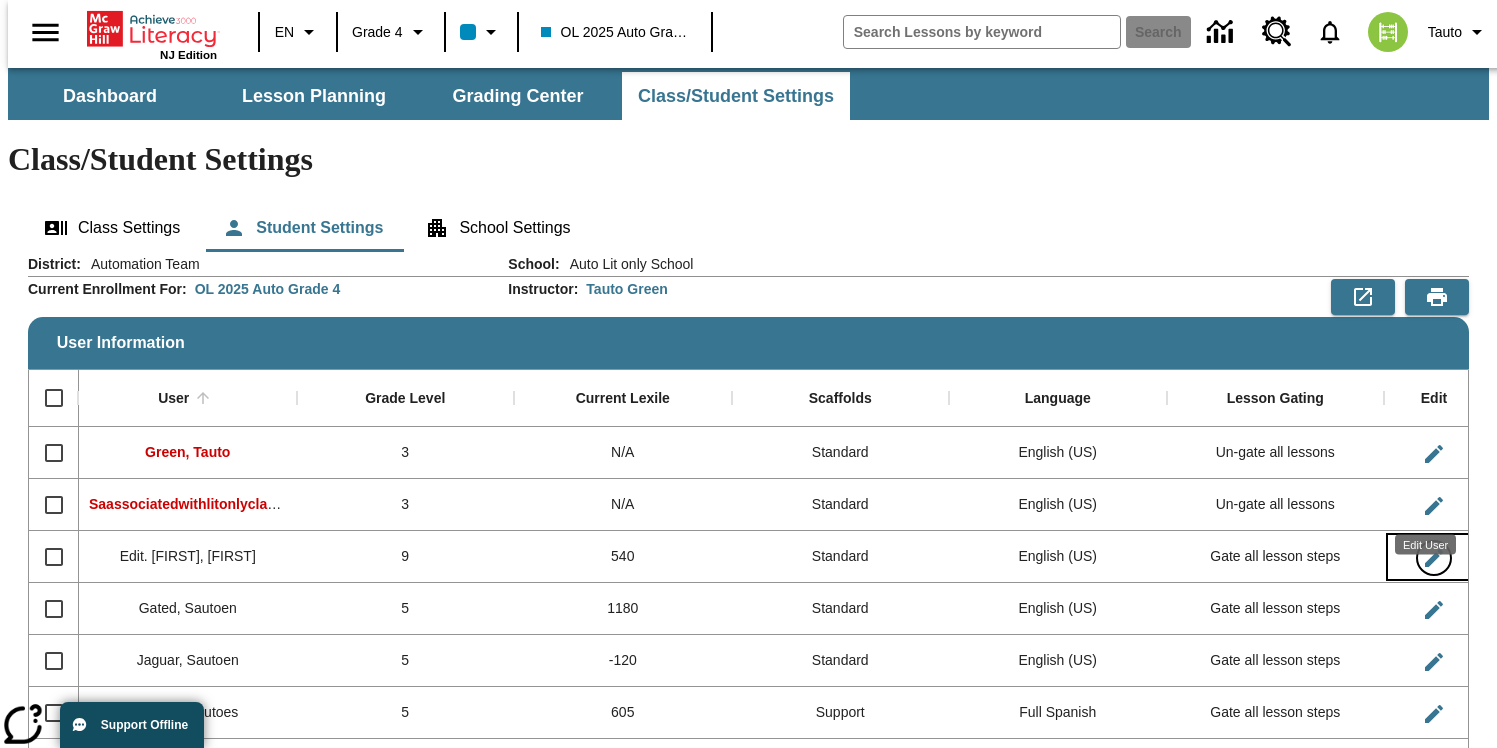 type 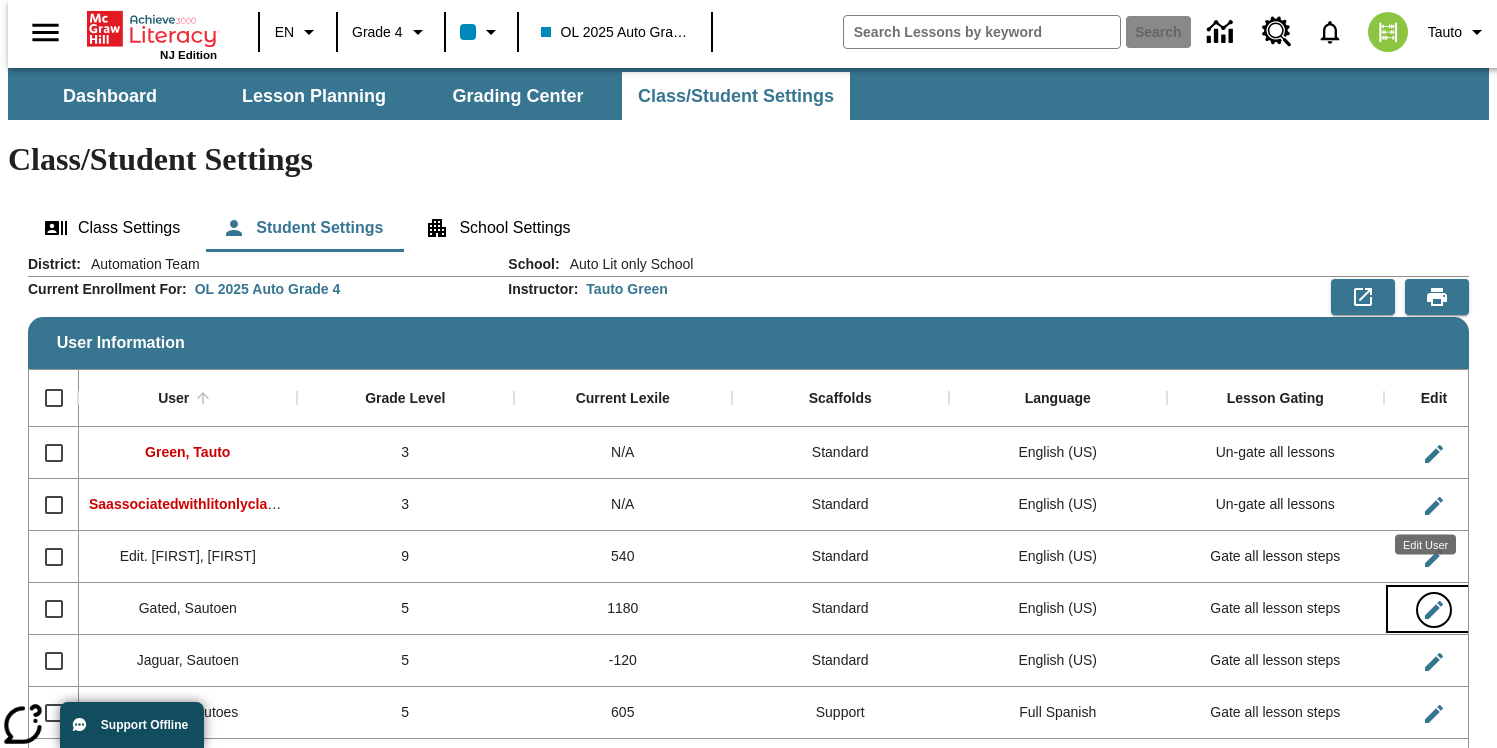 type 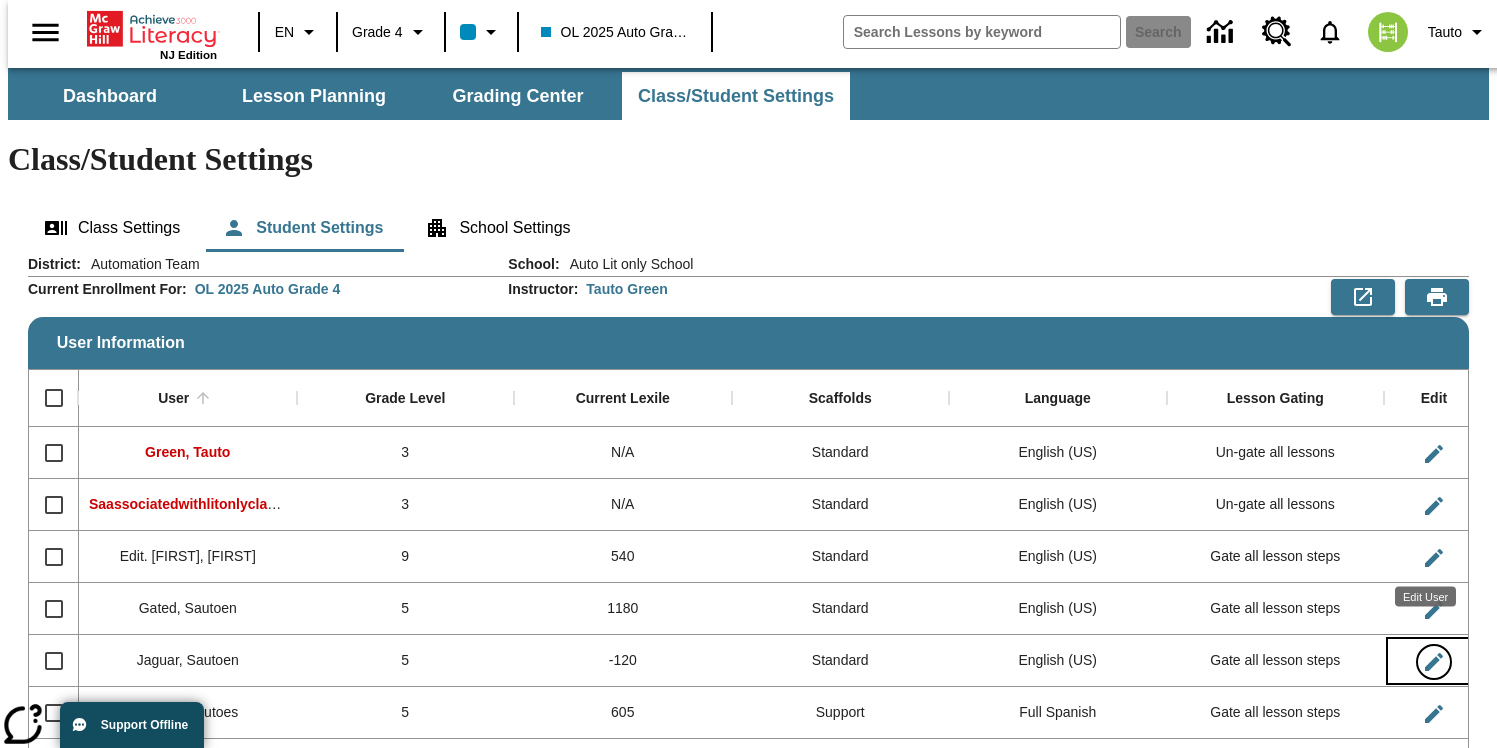type 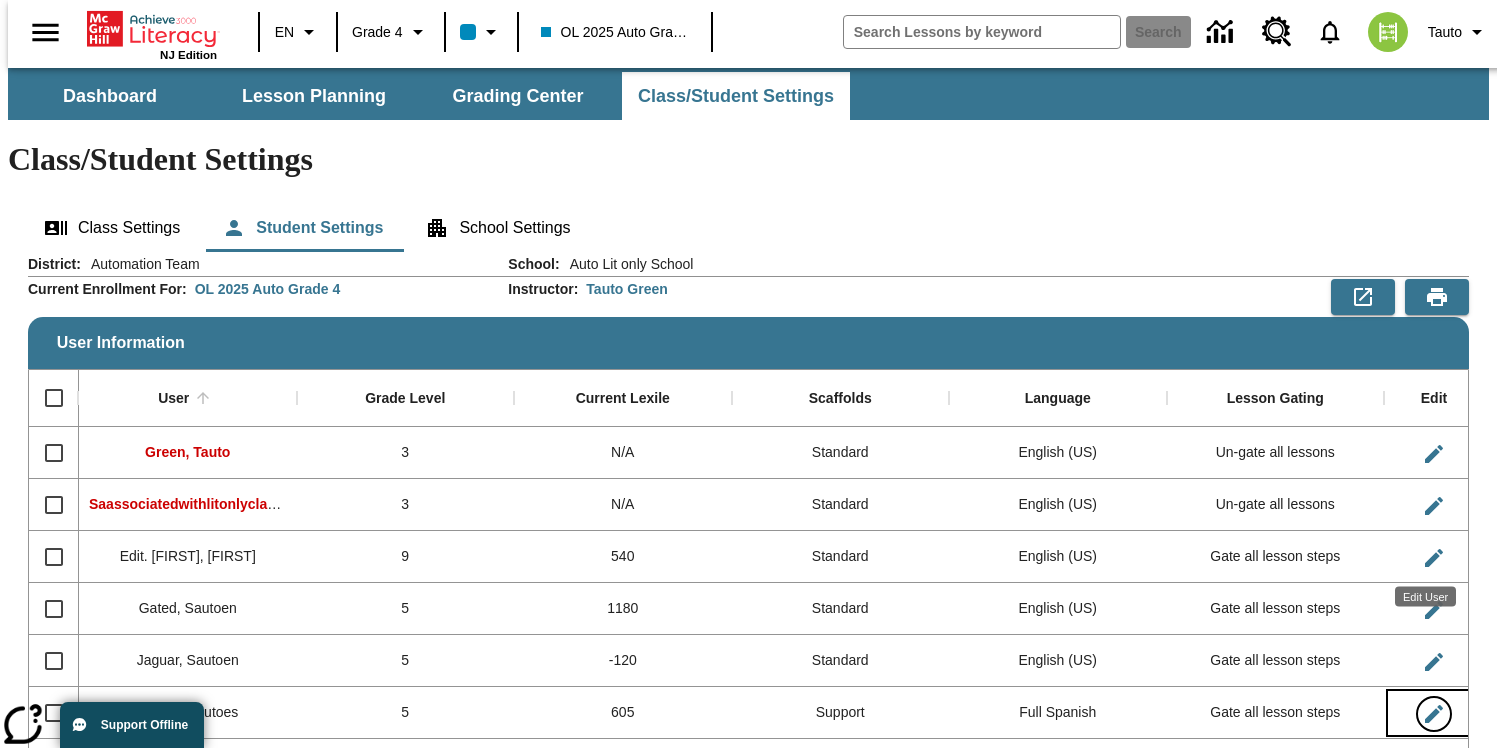 type 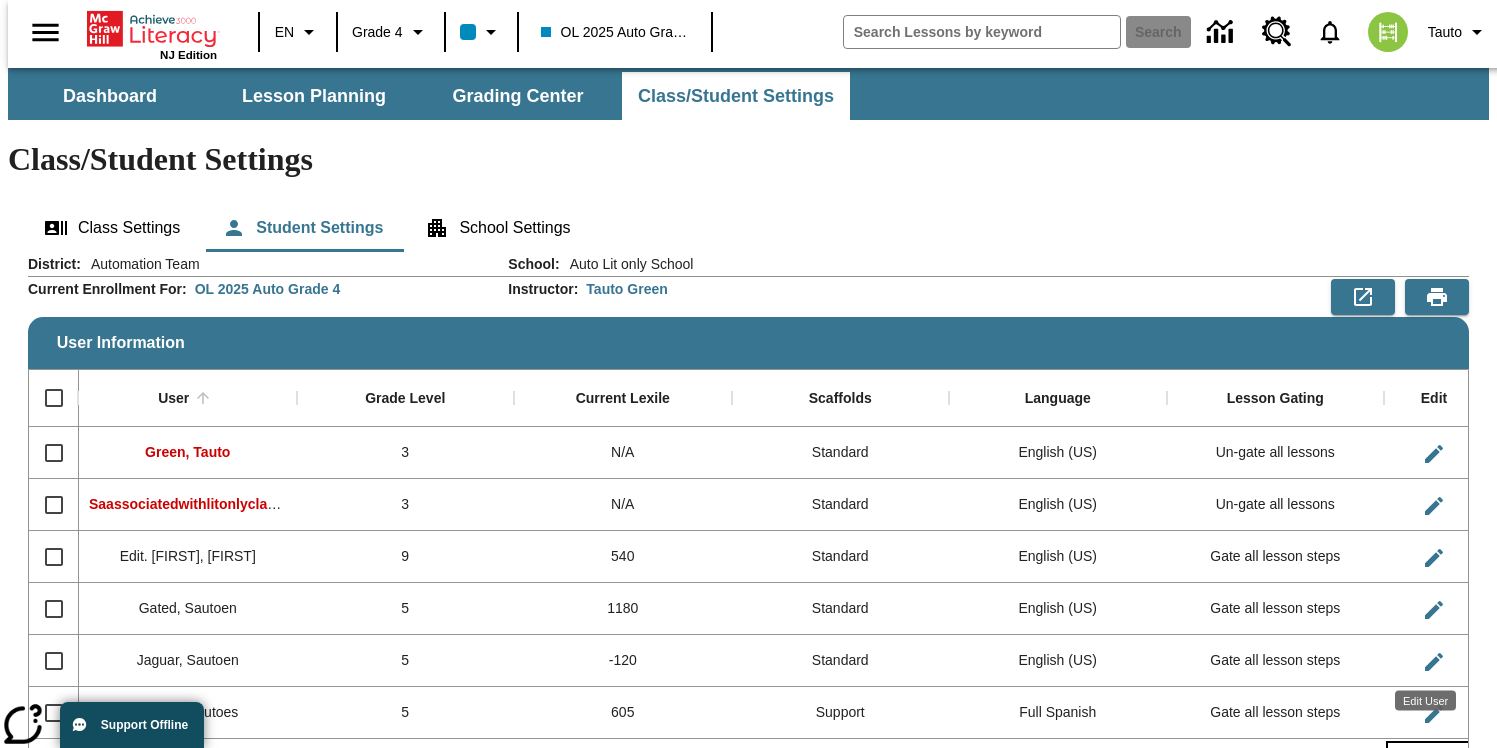 type 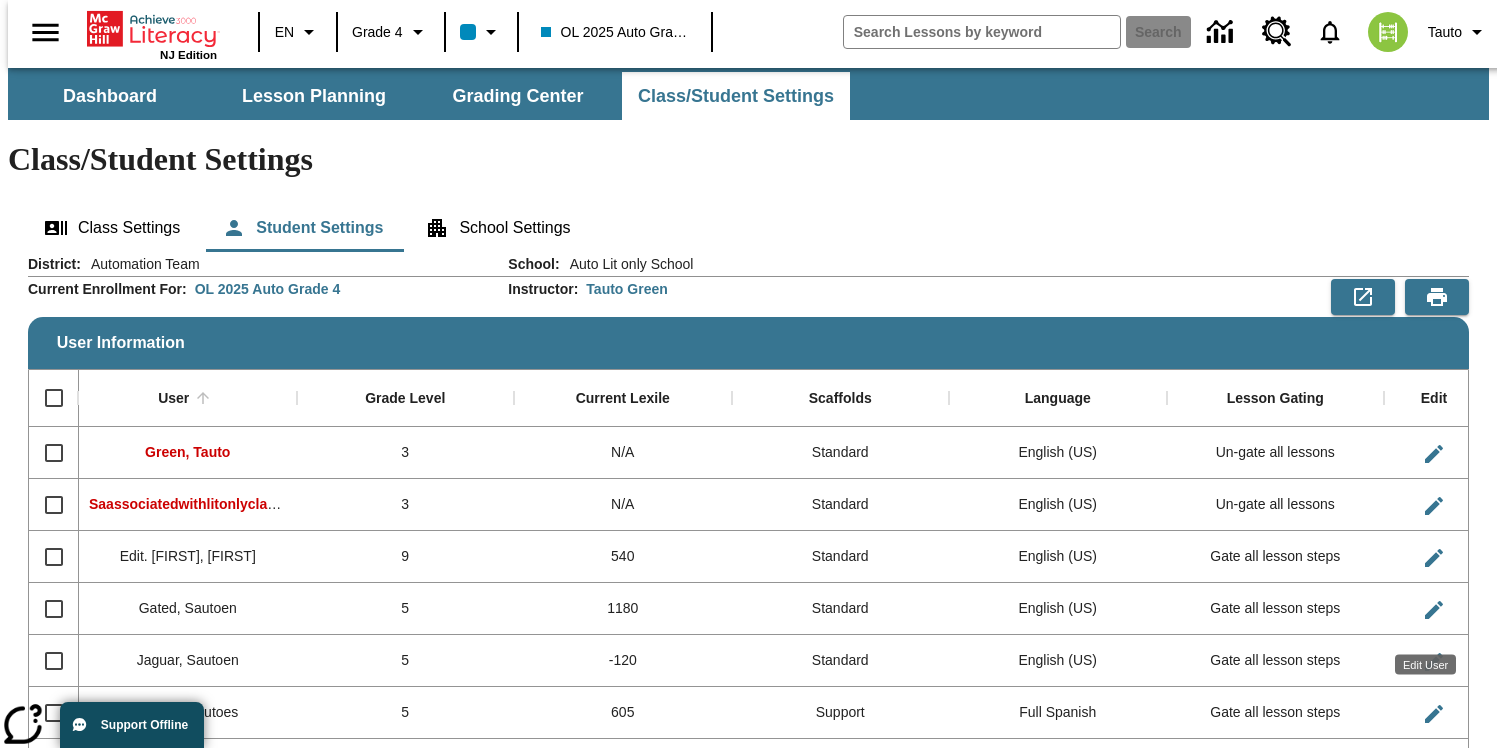 type 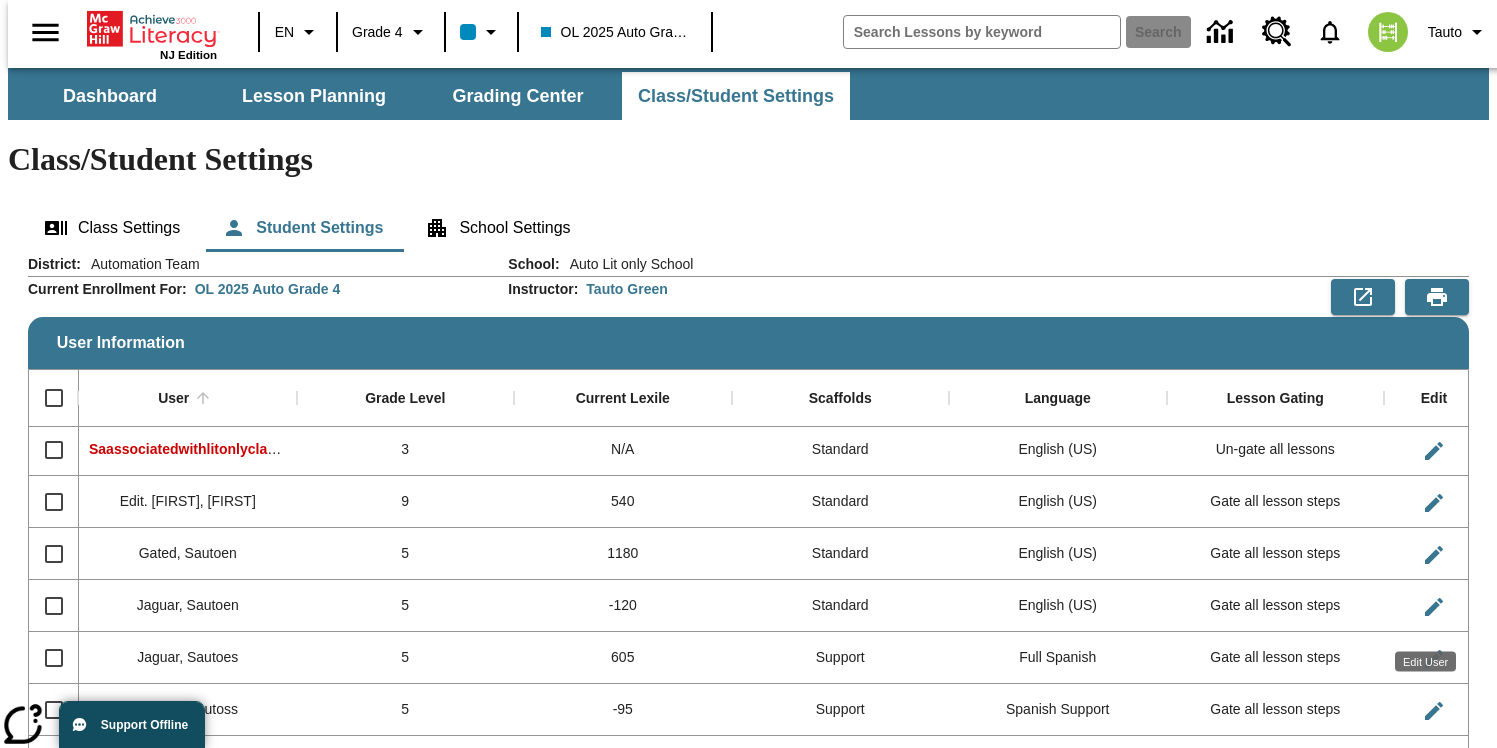 type 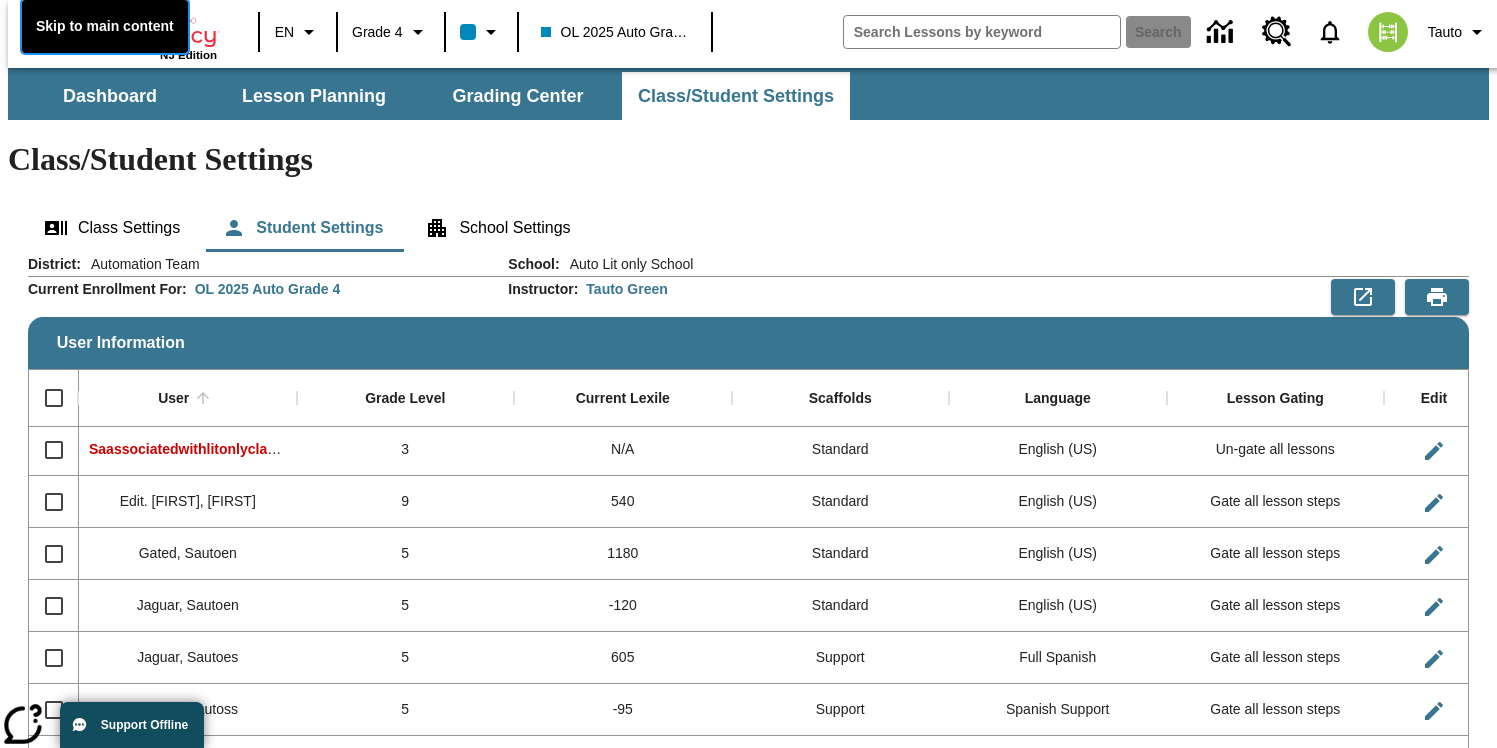 type 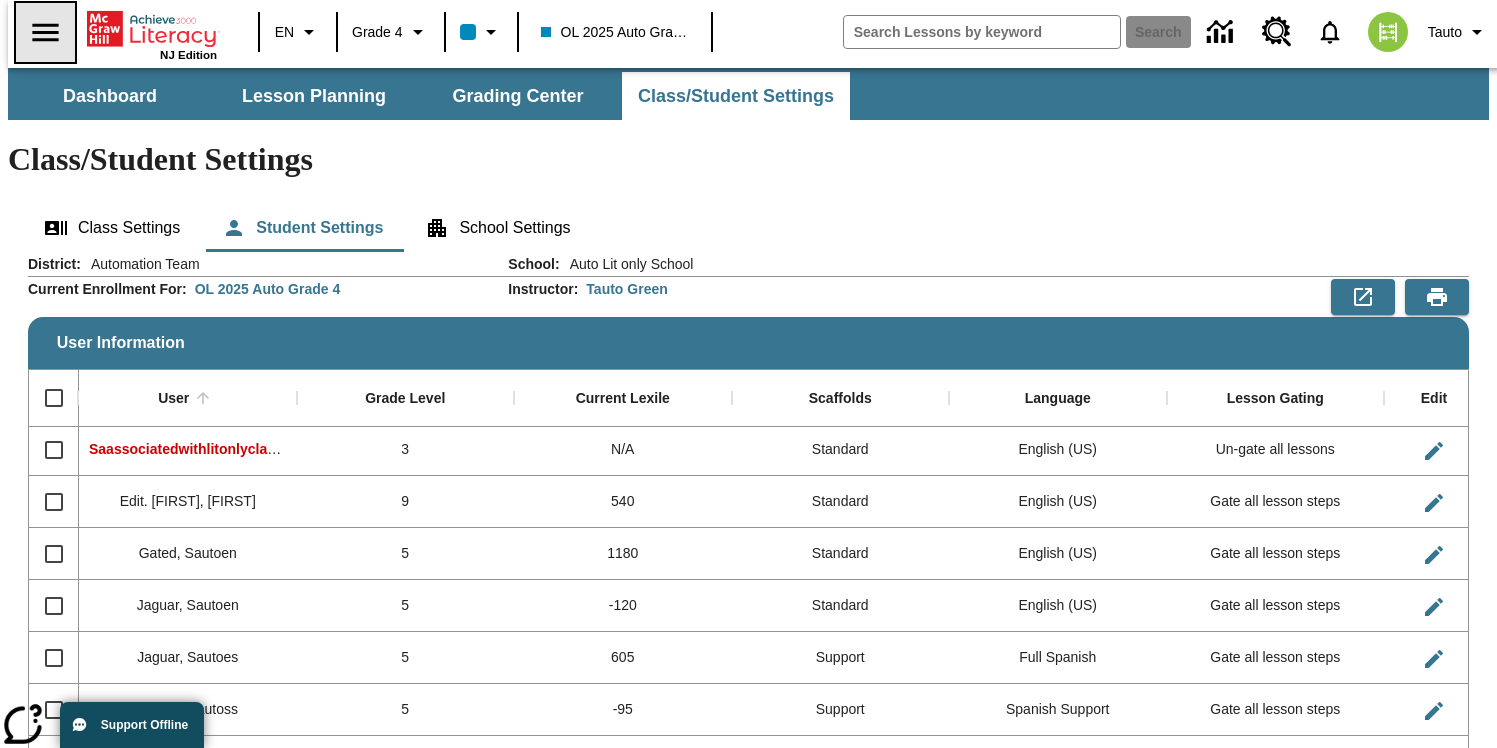 type 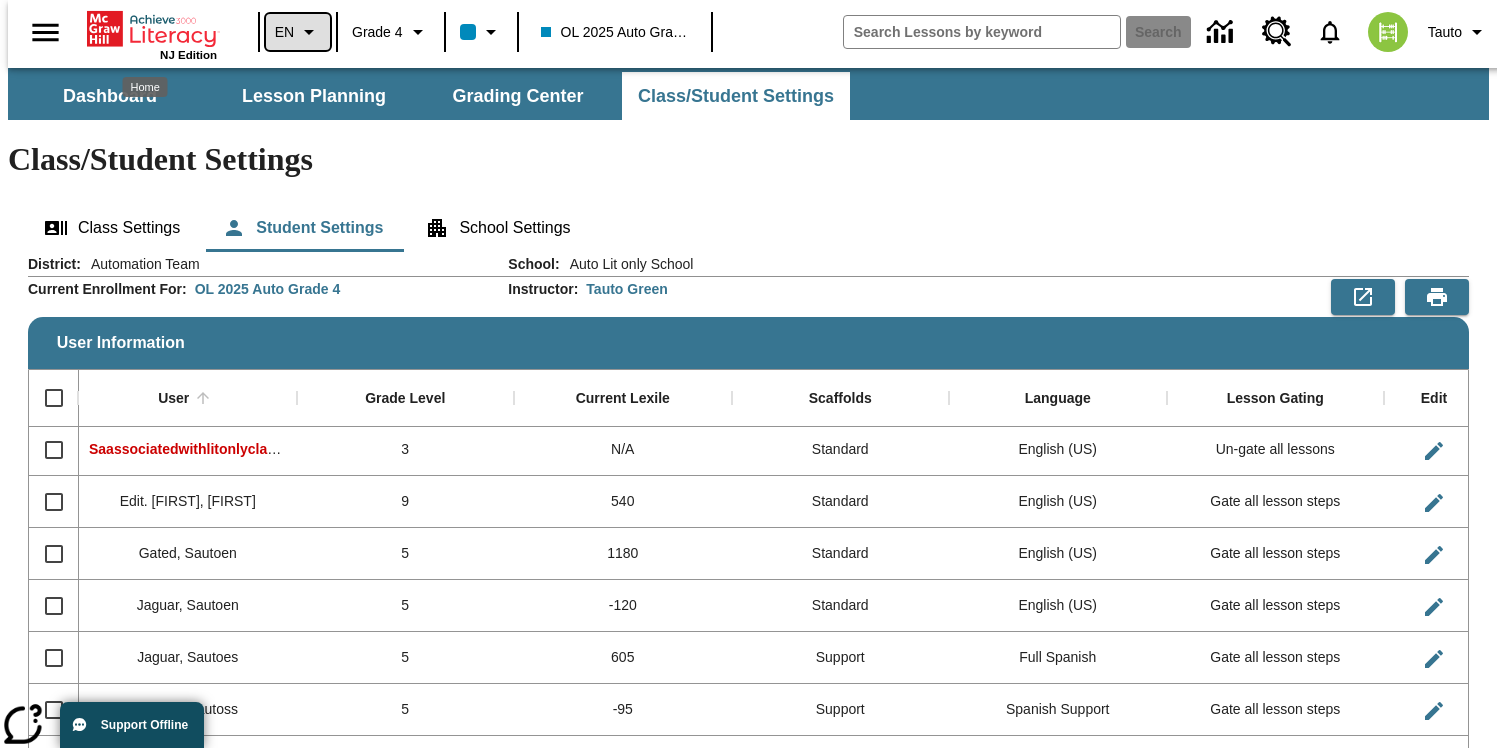 type 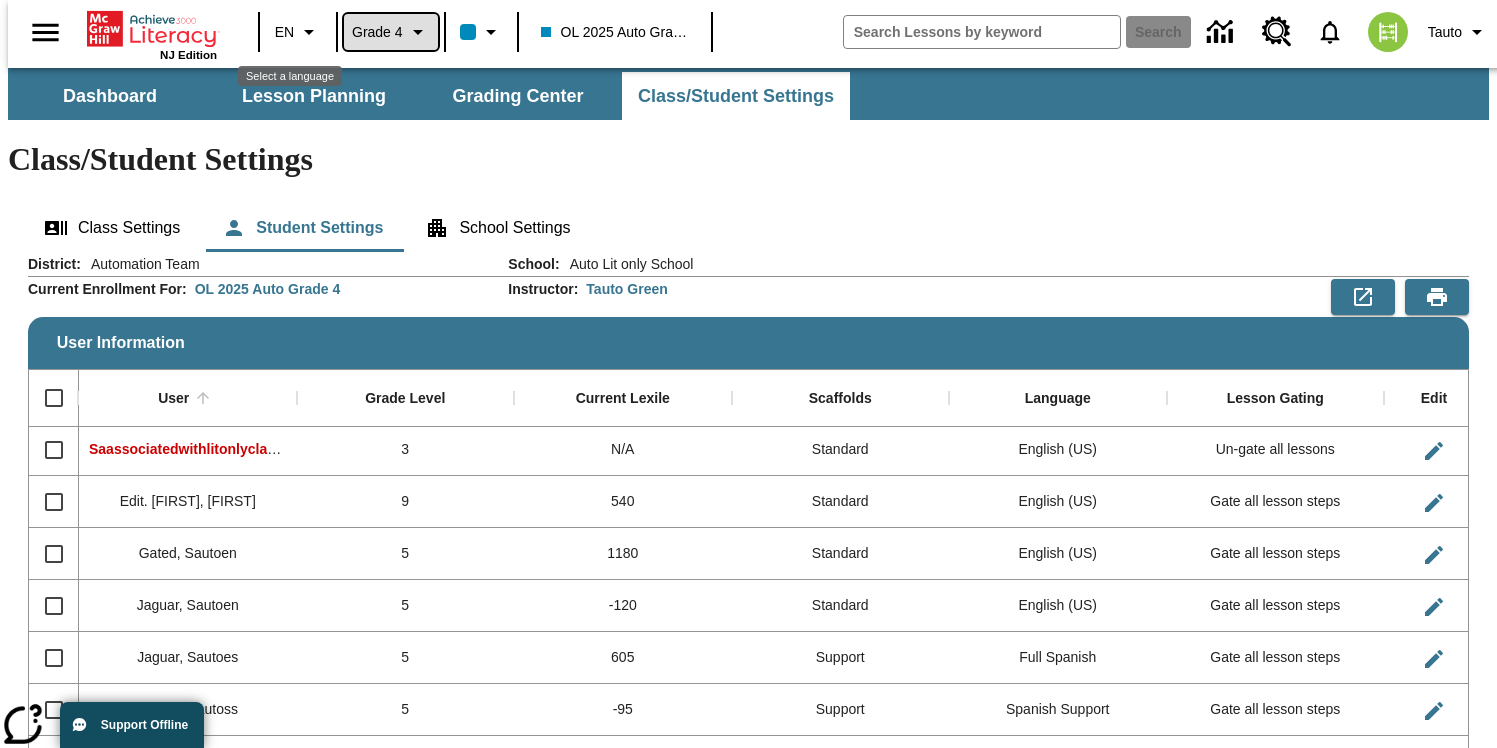 type 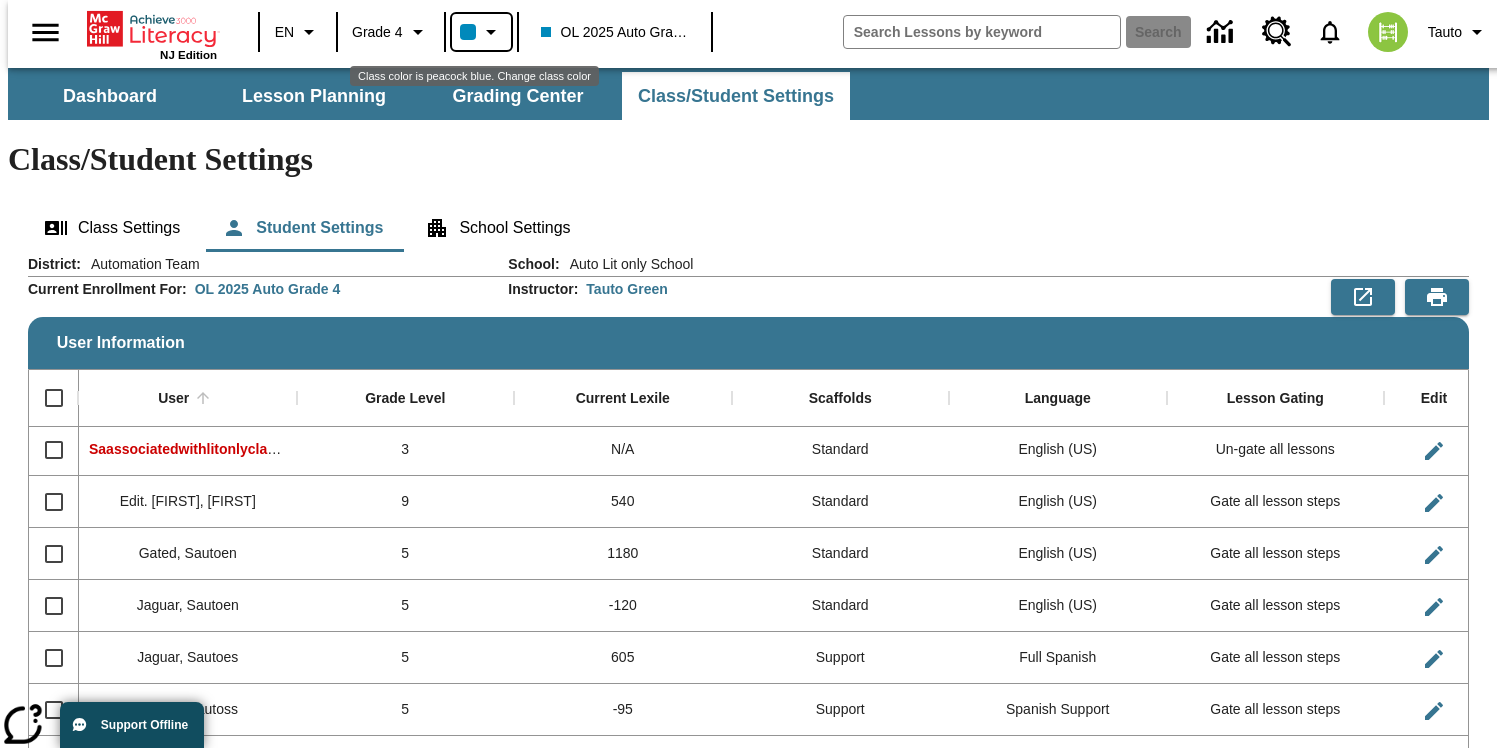 type 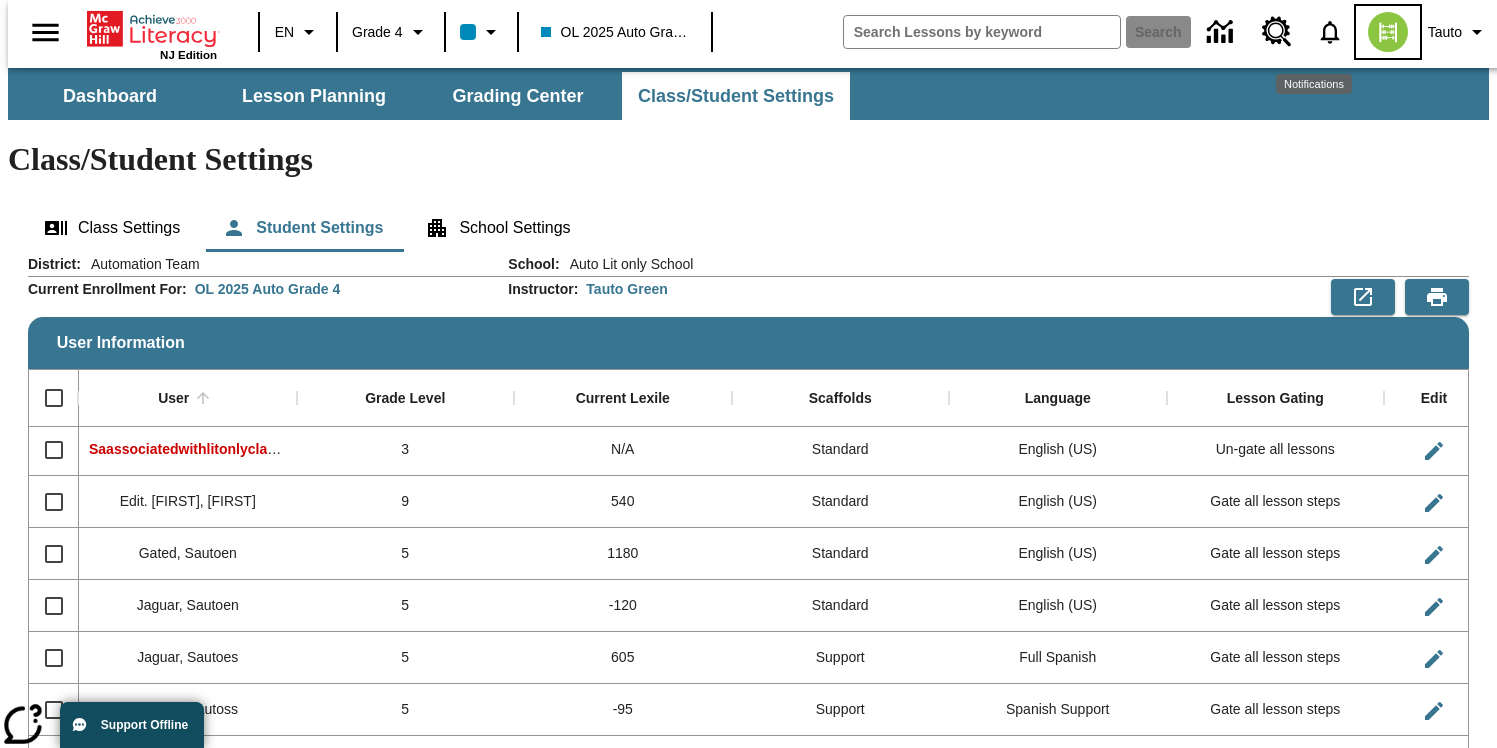 type 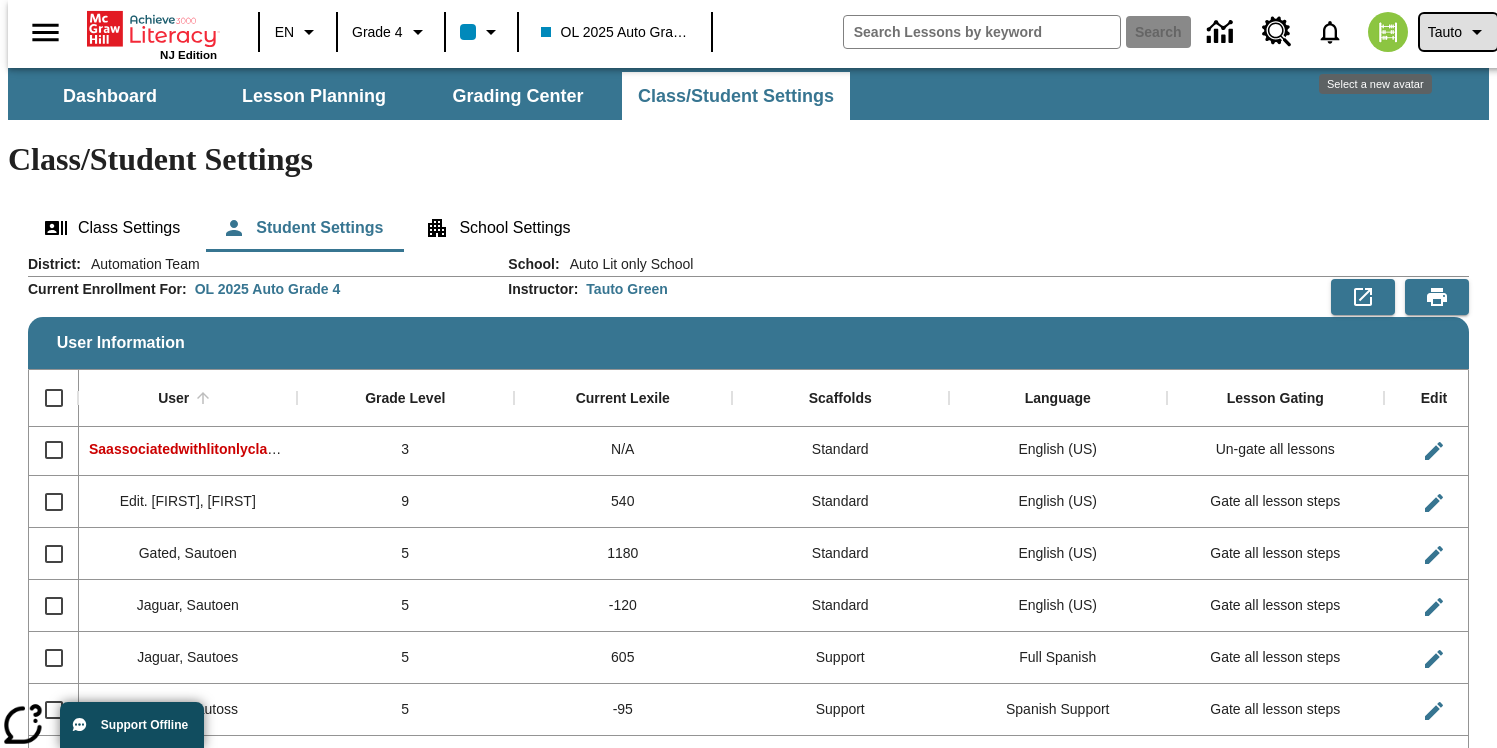 type 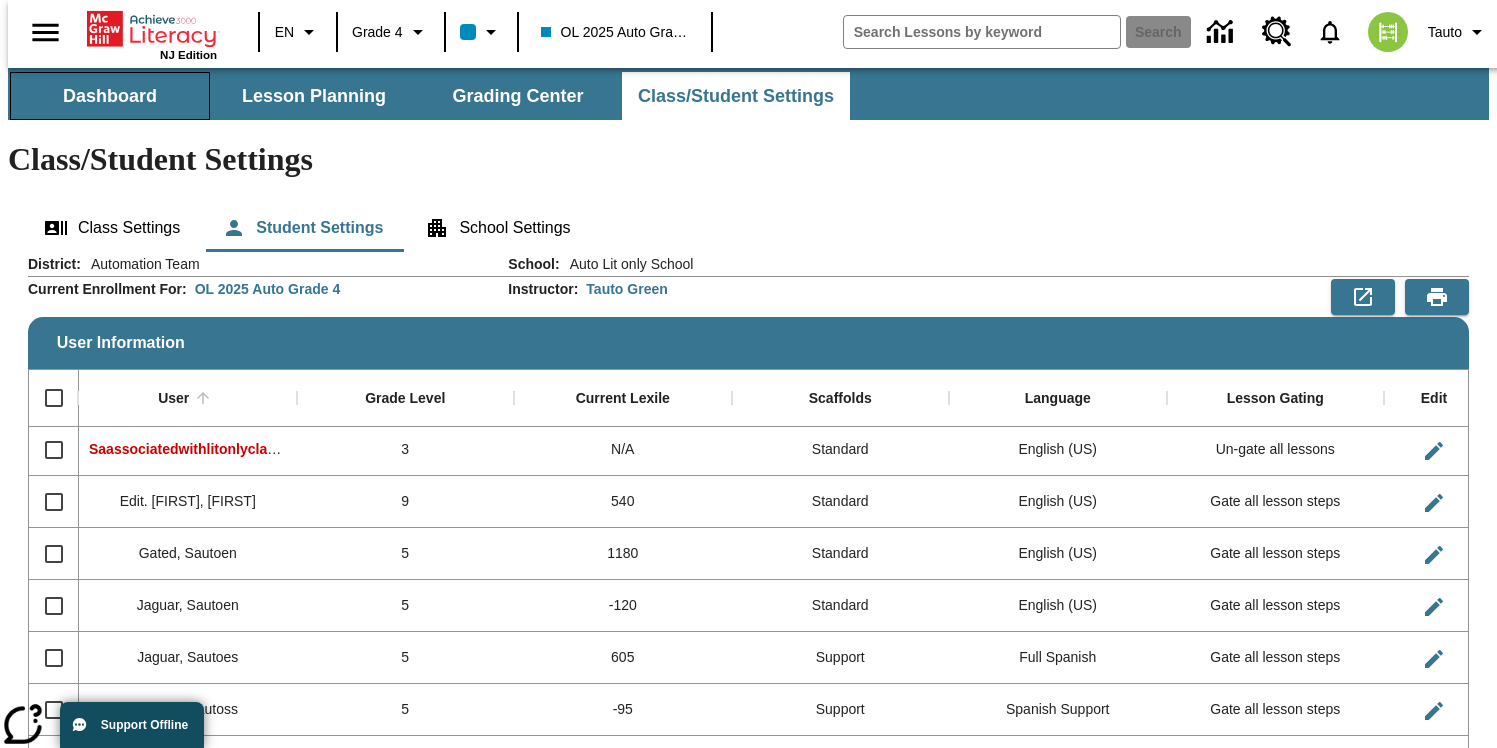 type 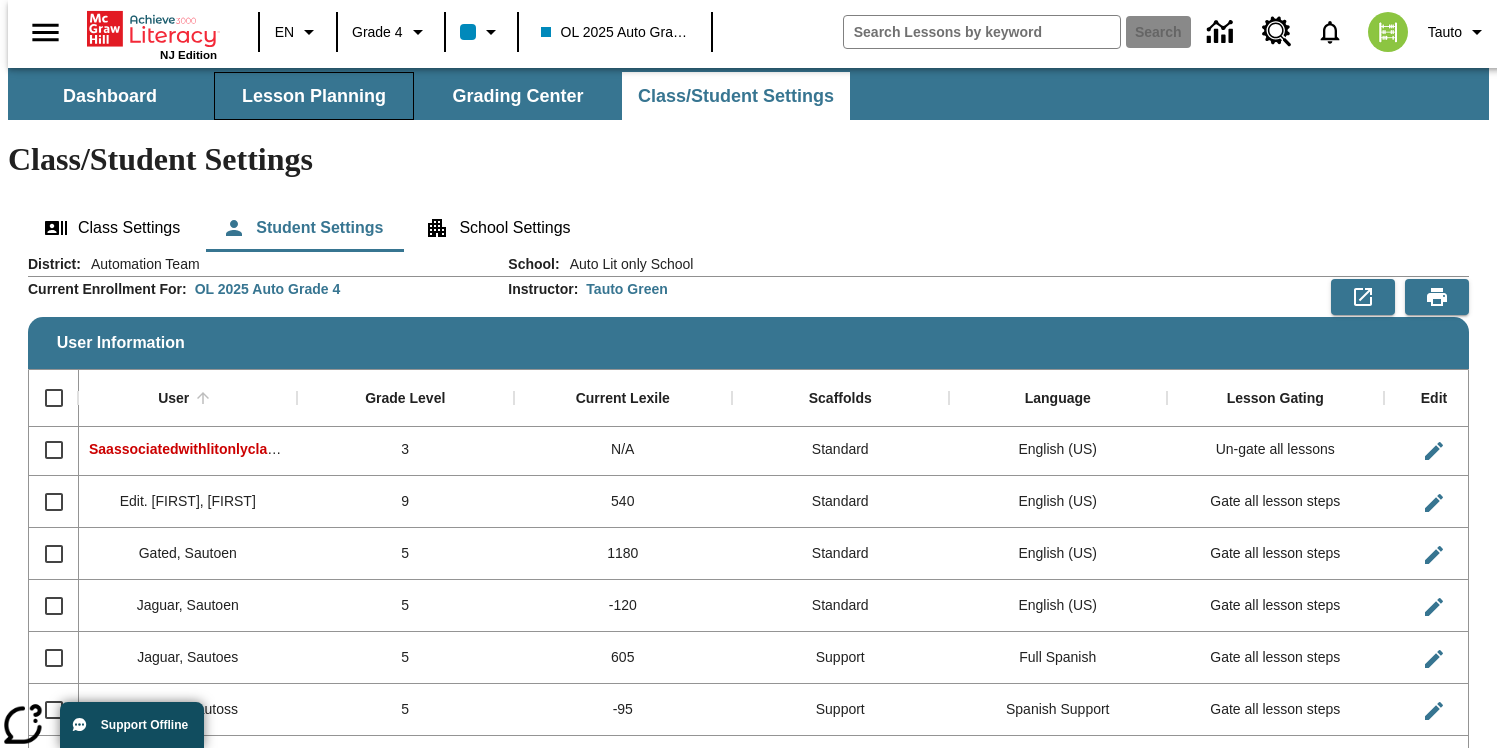 type 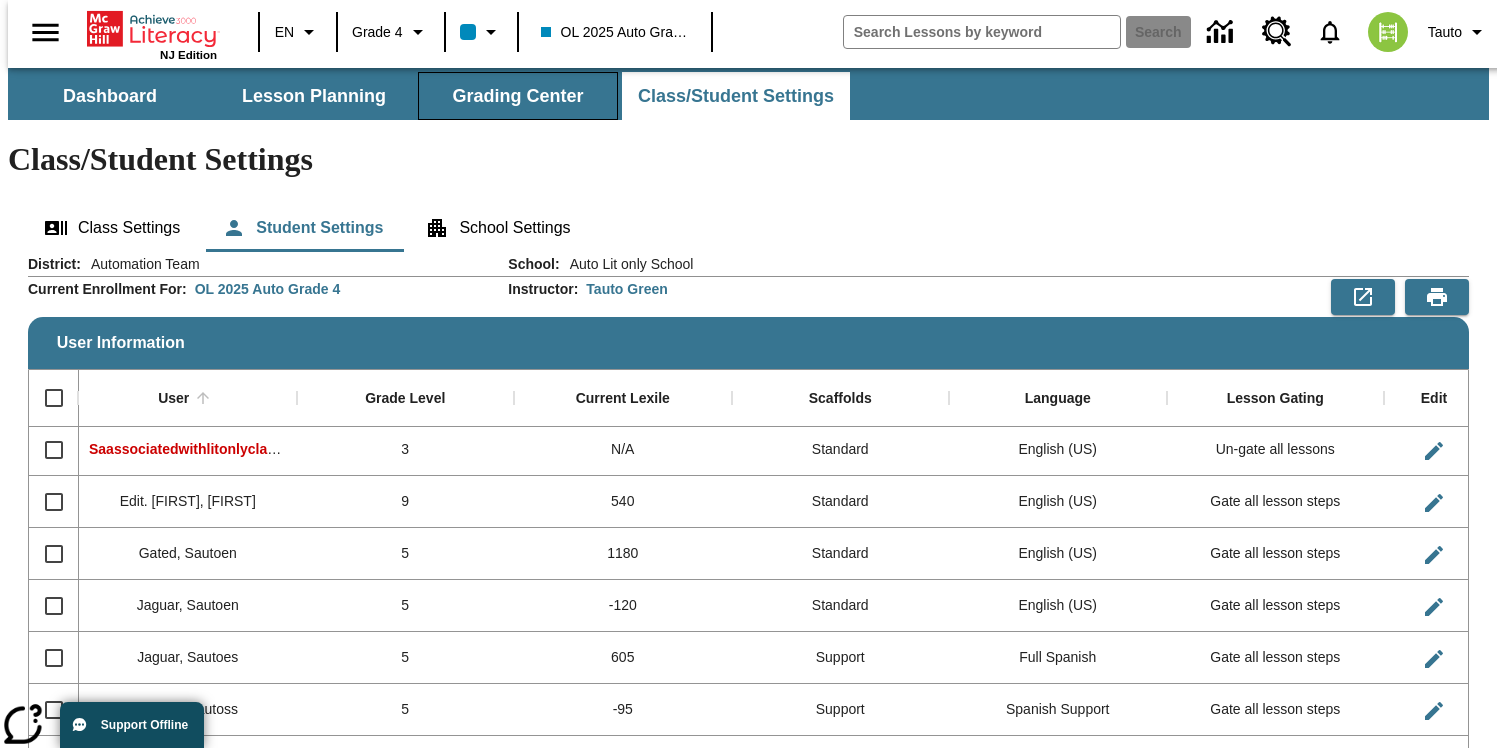 type 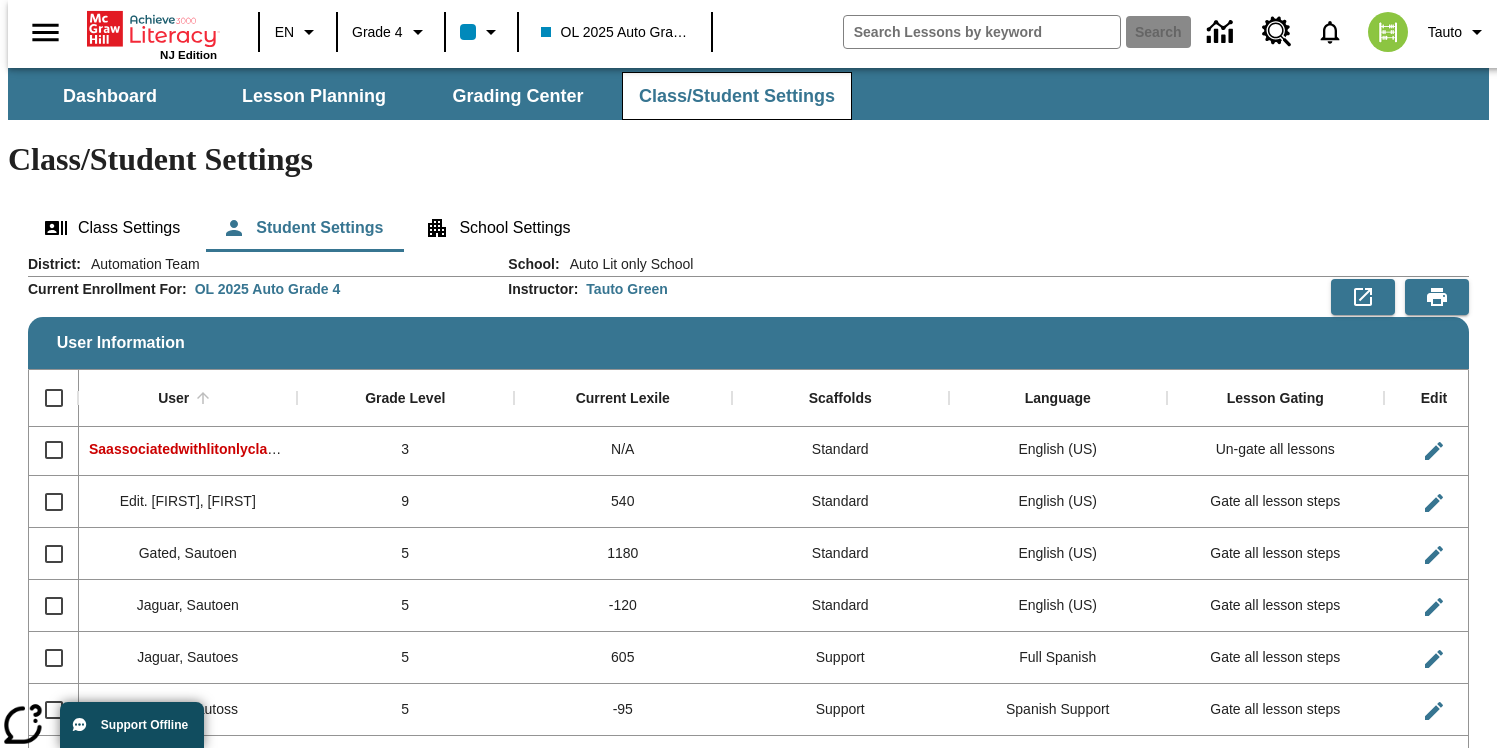 type 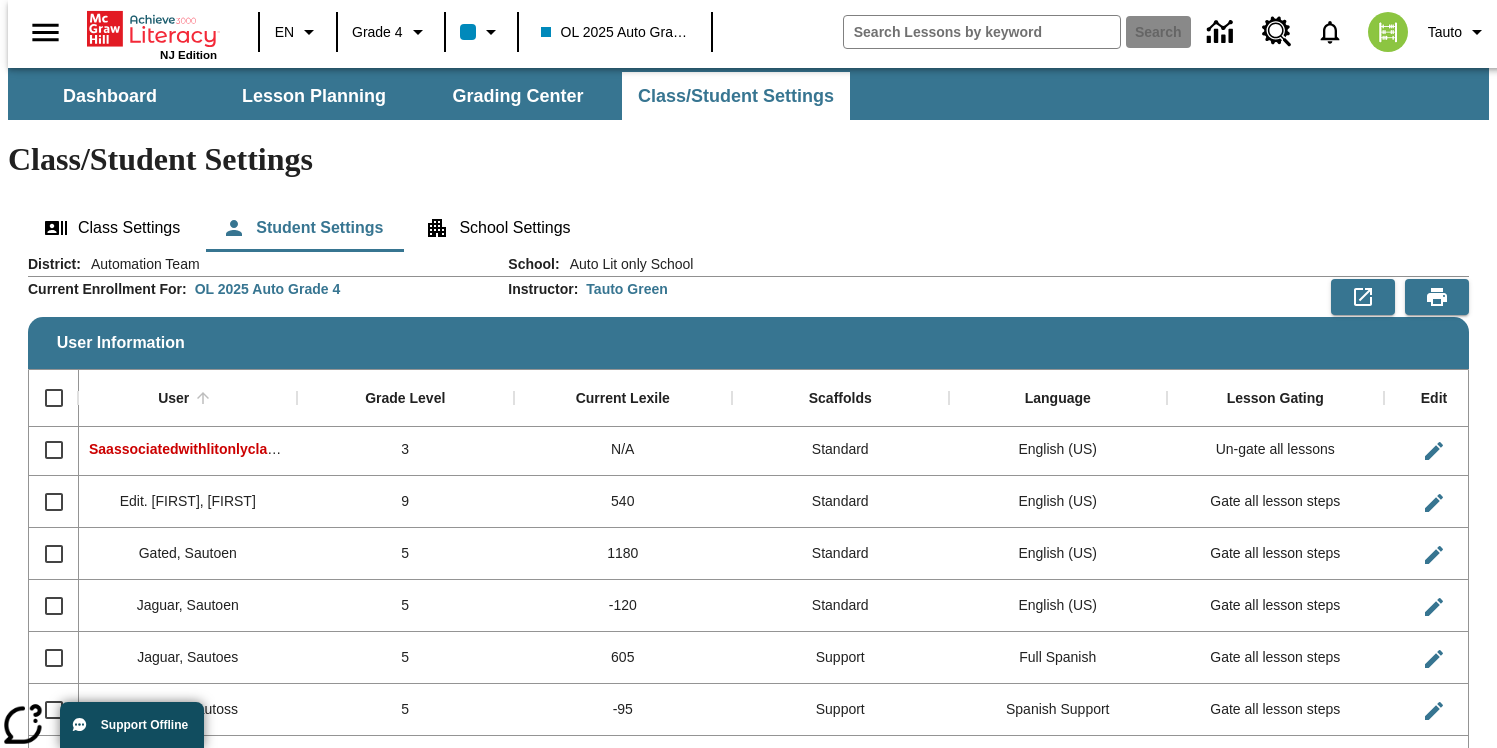 type 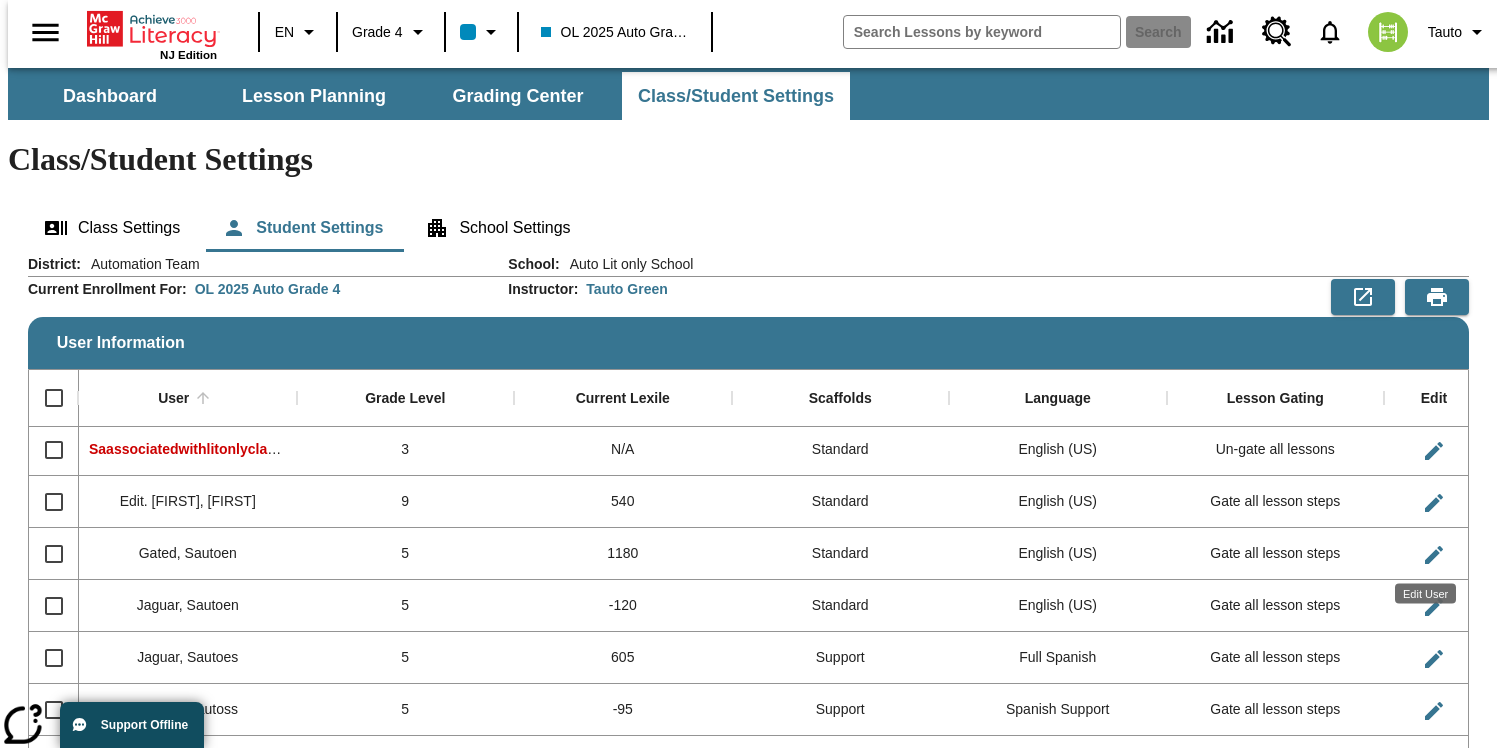 click on "School : Auto Lit only School" at bounding box center (988, 264) 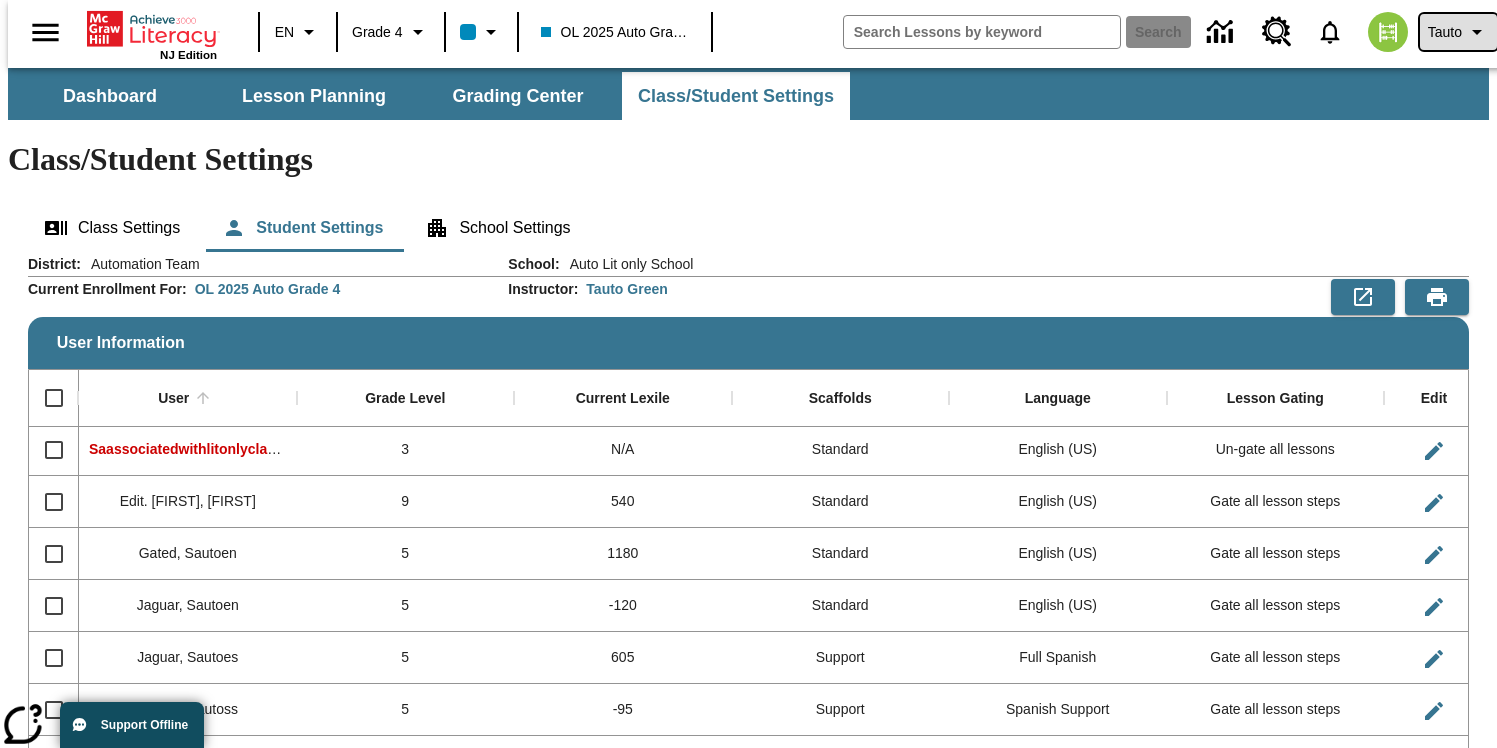 click 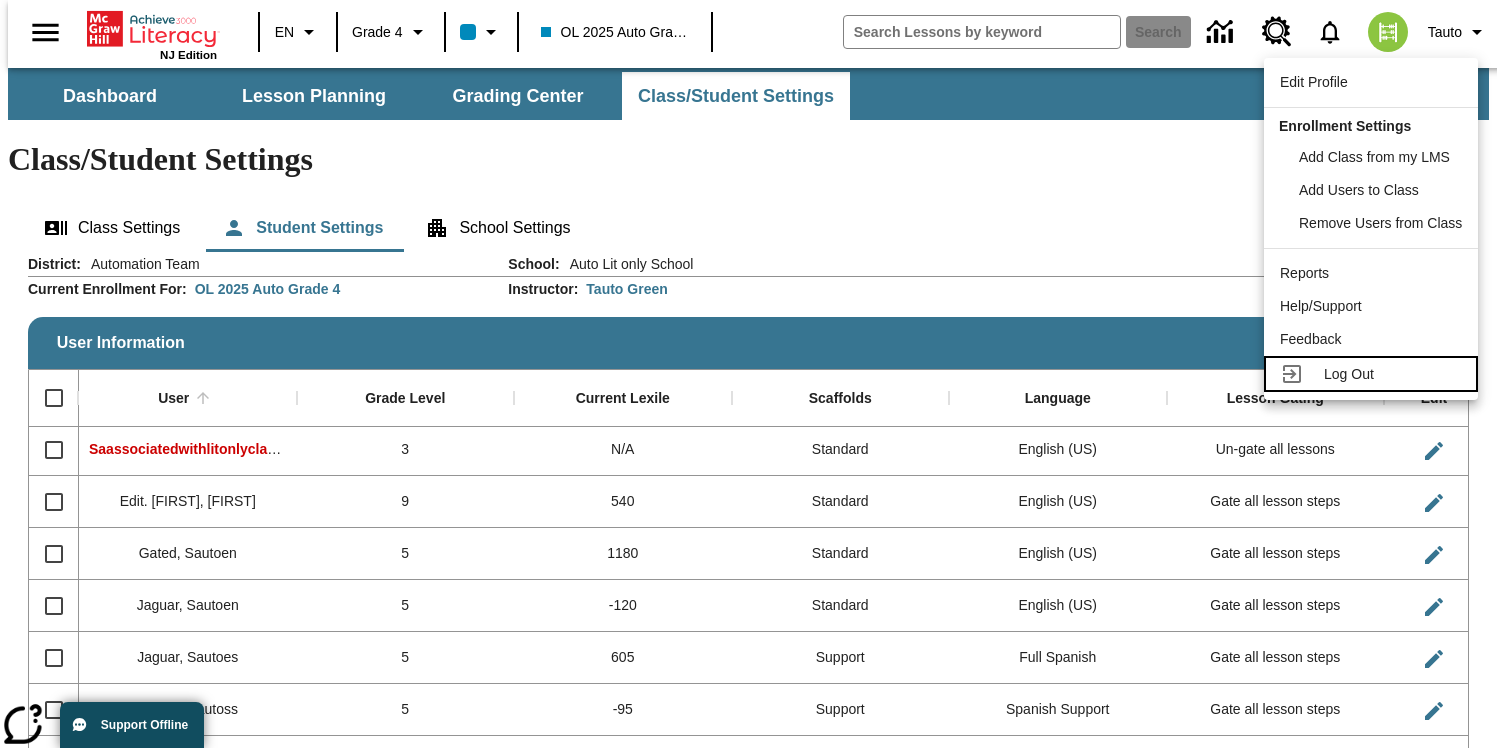 click on "Log Out" at bounding box center (1349, 374) 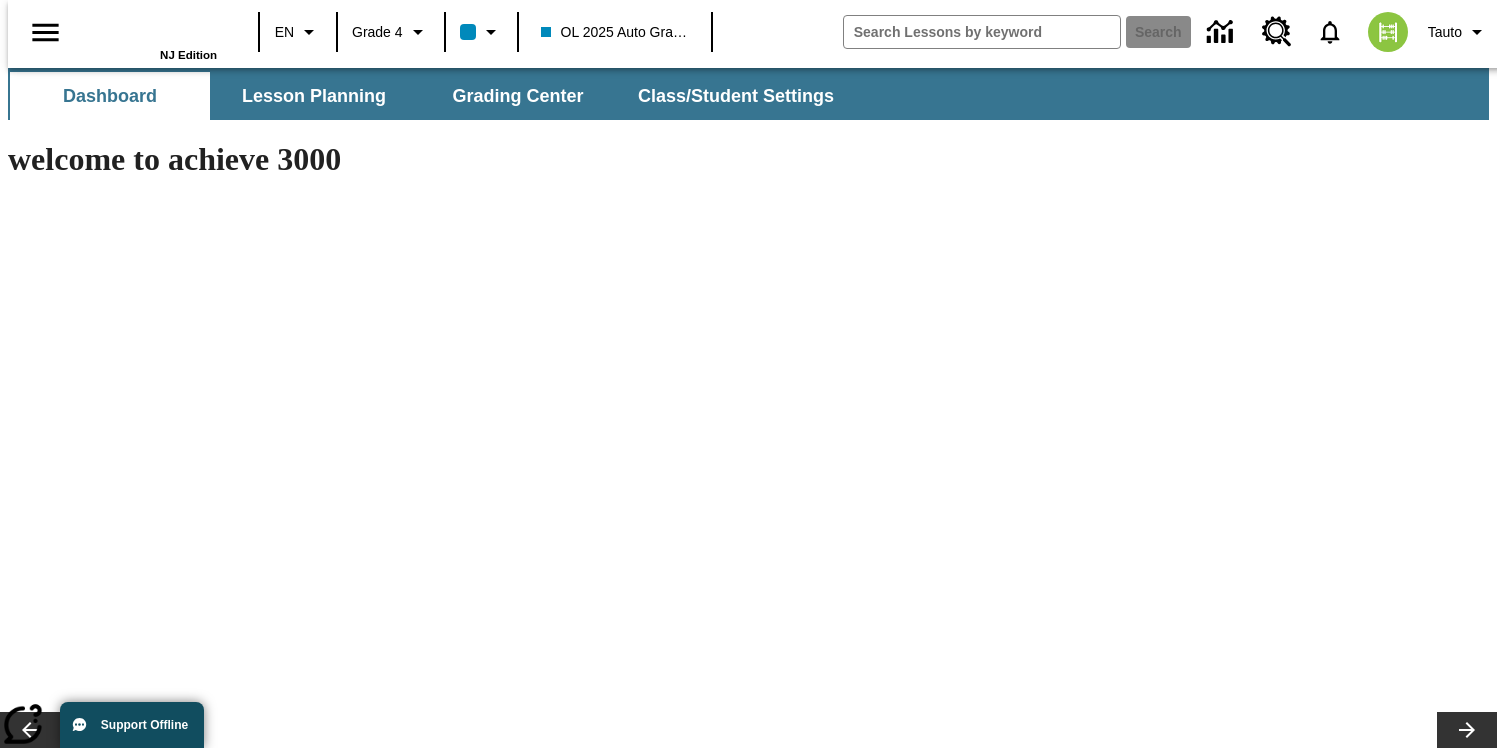 scroll, scrollTop: 0, scrollLeft: 0, axis: both 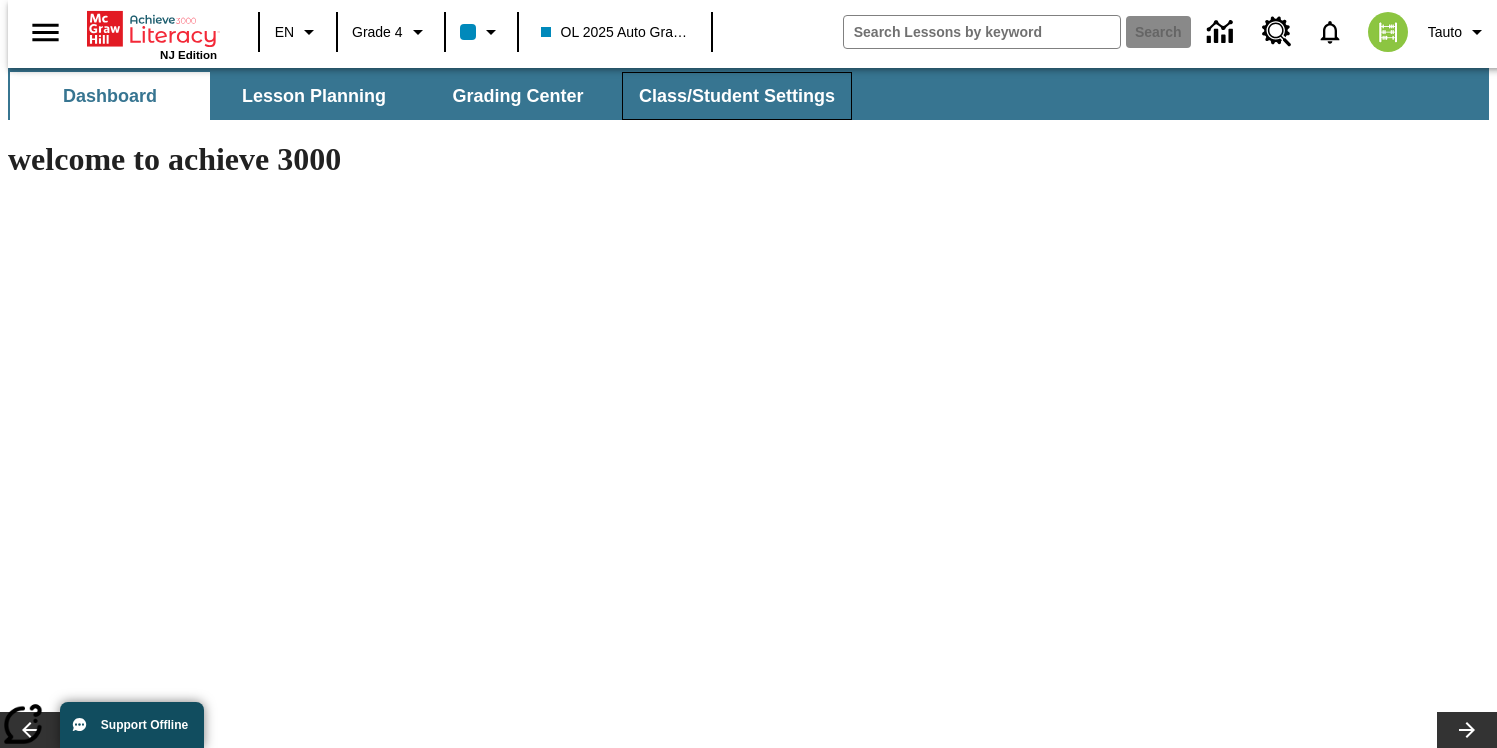 click on "Class/Student Settings" at bounding box center (737, 96) 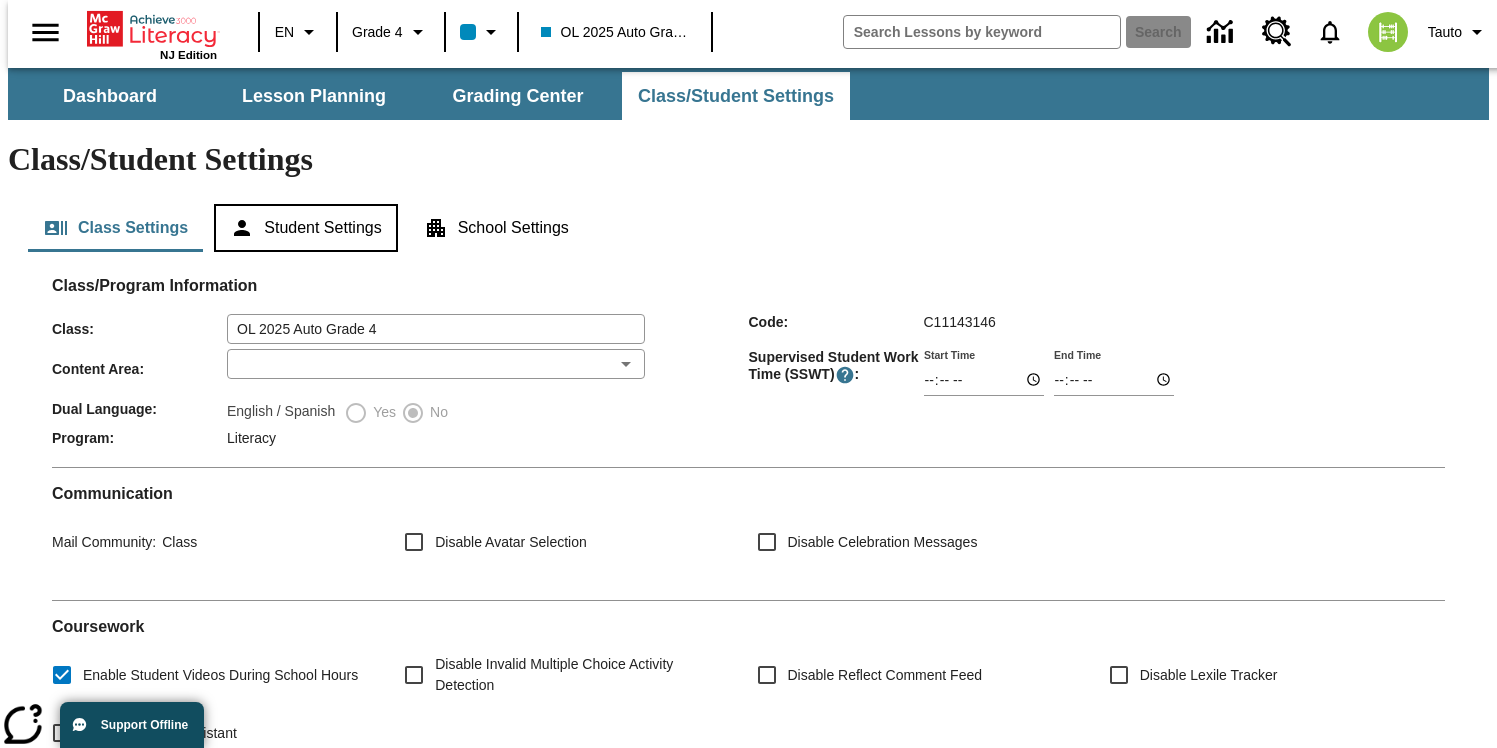 click on "Student Settings" at bounding box center [305, 228] 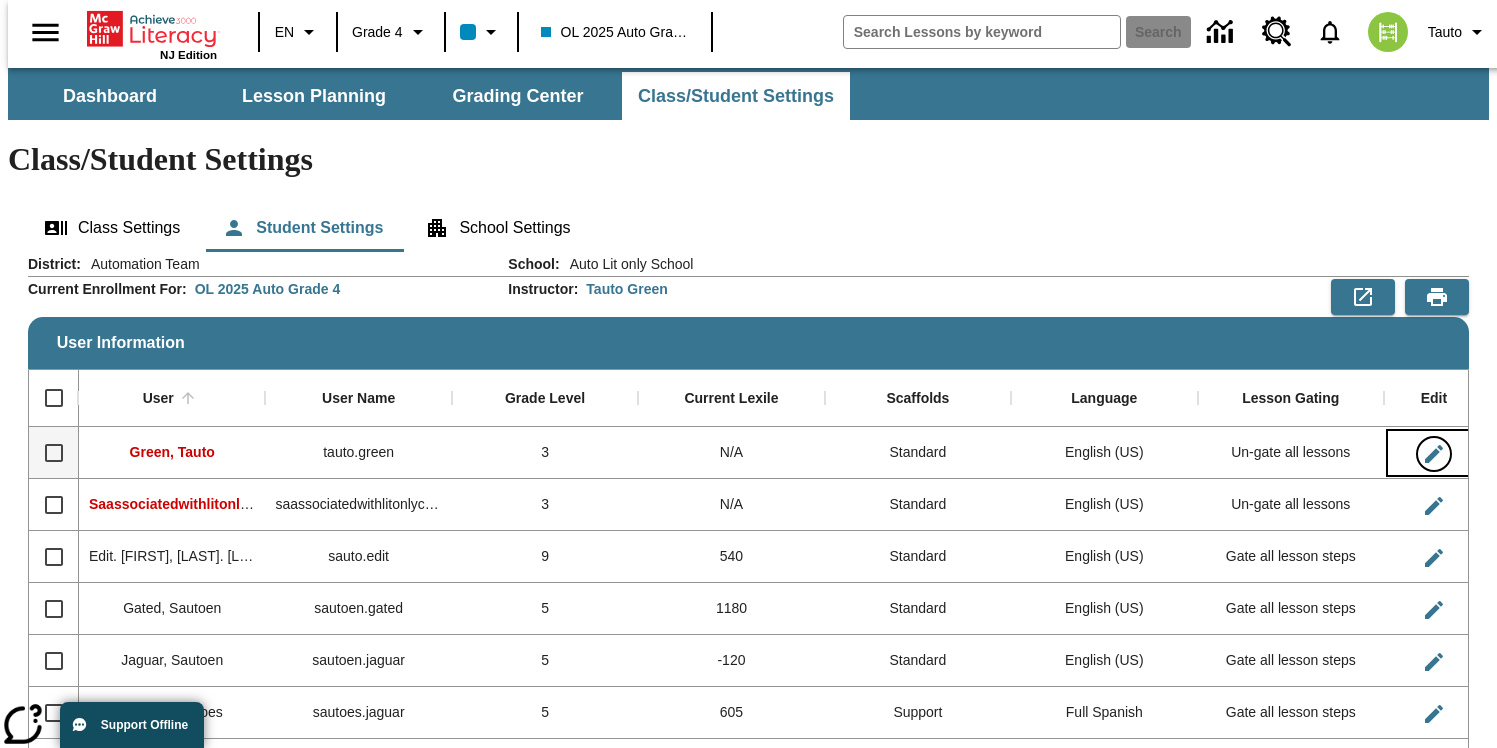 click 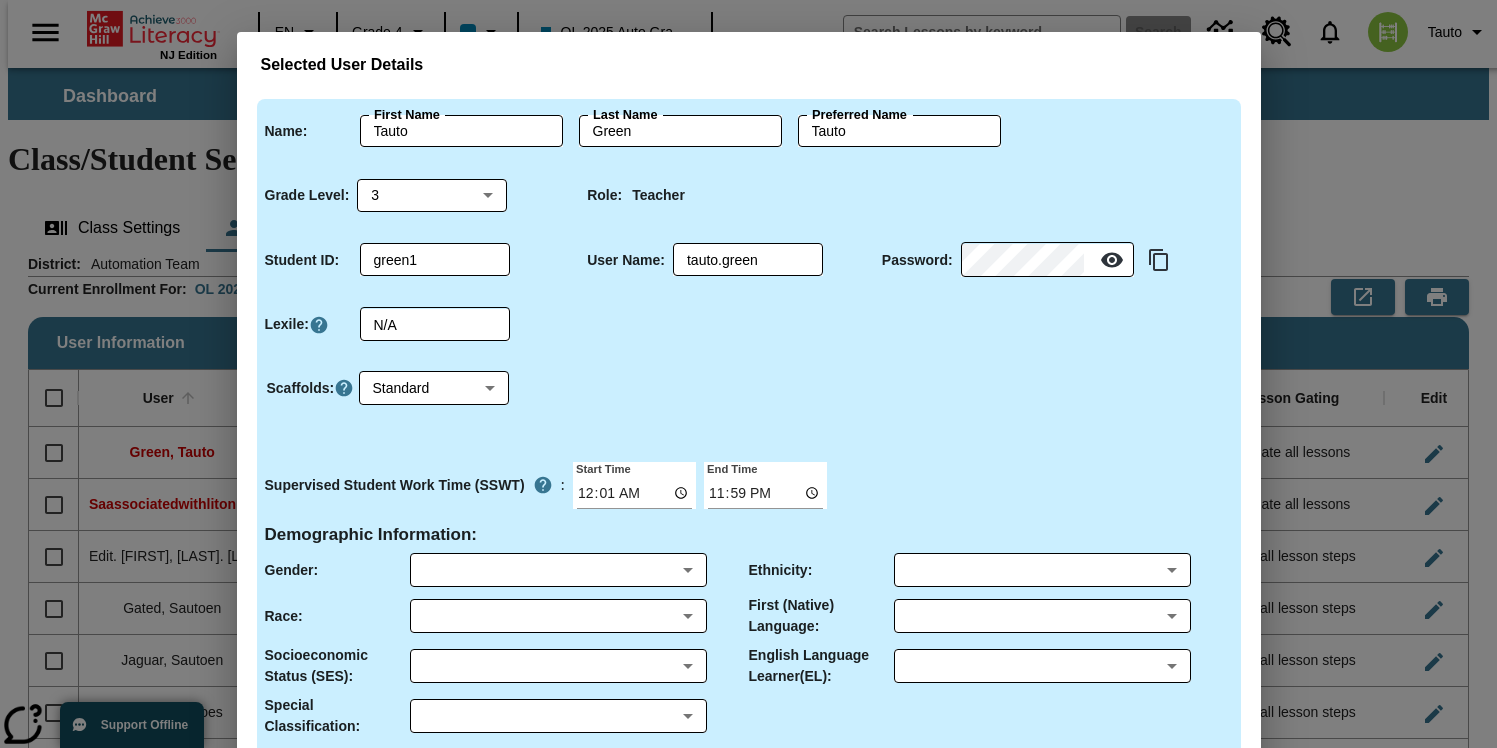 click on "Selected User Details Name : [FIRST] [LAST] [FIRST] [LAST] [FIRST] [LAST] Grade Level : 3 3 ​ Role : Teacher Student ID : [USERNAME] ​ User Name : [USERNAME] ​ Password : ​ Lexile : N/A ​ Scaffolds : Standard 0 ​ Supervised Student Work Time (SSWT)  : Start Time 00:01 End Time 23:59 Demographic Information : Gender : ​ ​ Ethnicity : ​ ​ Race : ​ ​ First (Native) Language : ​ ​ Socioeconomic Status (SES) : ​ ​ English Language Learner(EL) : ​ ​ Special Classification : ​ ​ Please note: This user belongs to more than one Achieve3000 class. Cancel Save User Details" at bounding box center (748, 374) 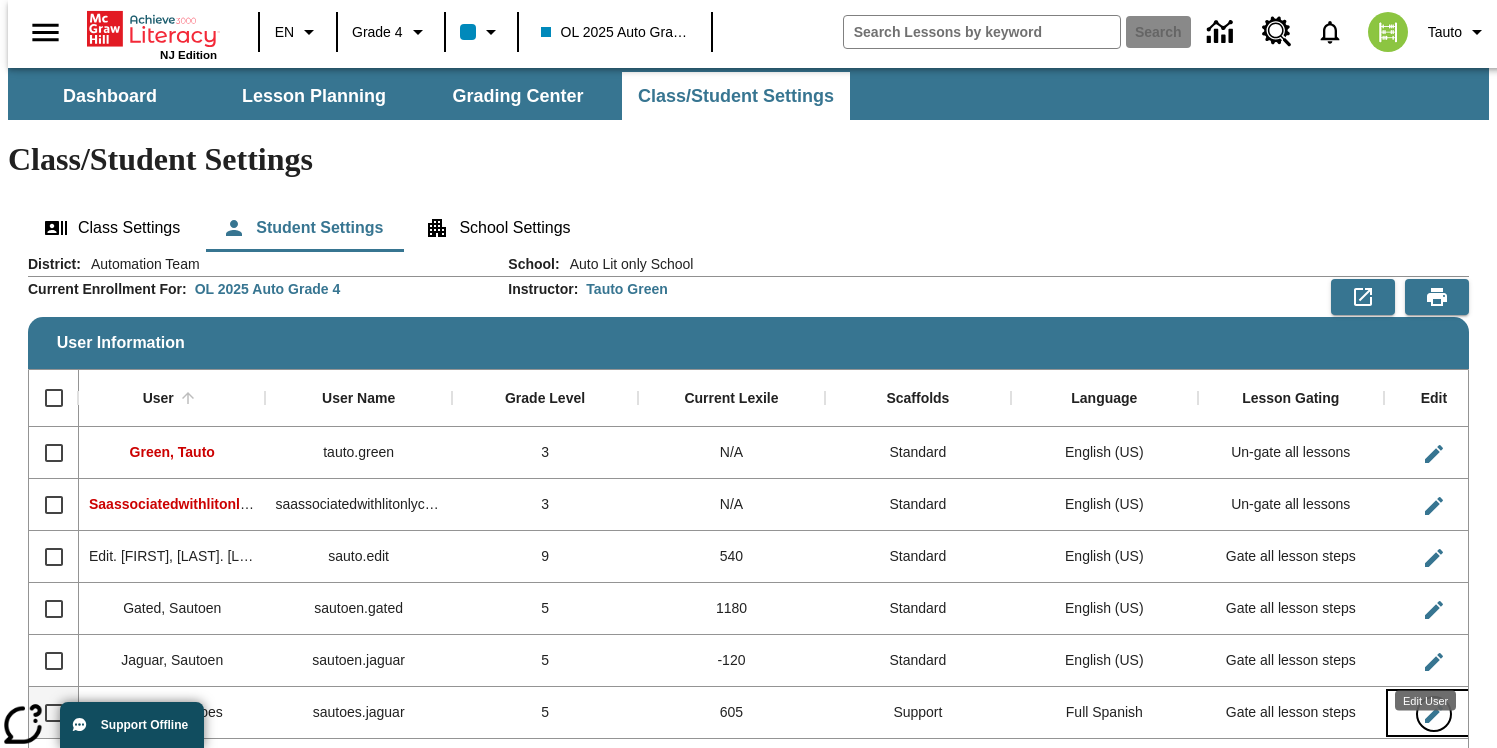 click 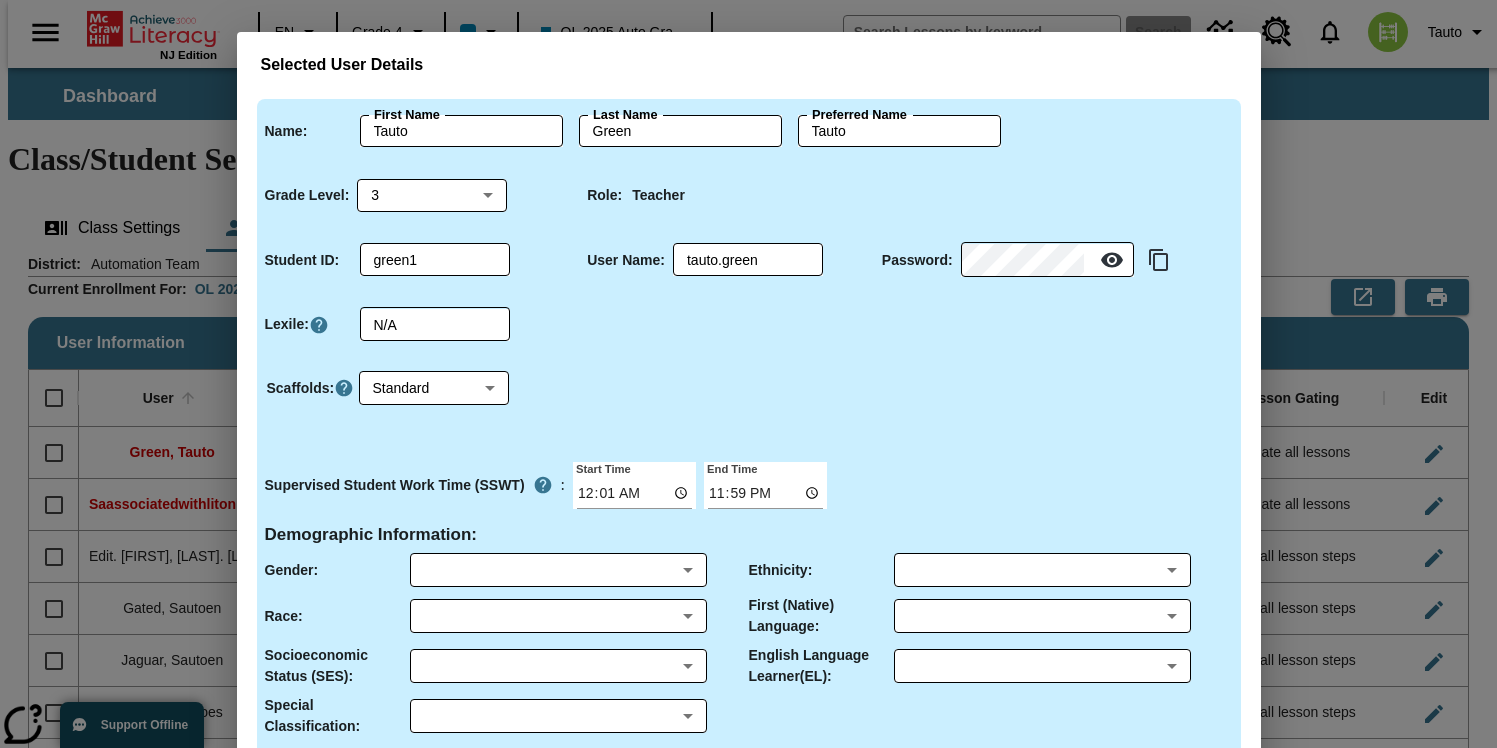click on "Selected User Details Name : [FIRST] [LAST] [FIRST] [LAST] [FIRST] [LAST] Grade Level : 3 3 ​ Role : Teacher Student ID : [USERNAME] ​ User Name : [USERNAME] ​ Password : ​ Lexile : N/A ​ Scaffolds : Standard 0 ​ Supervised Student Work Time (SSWT)  : Start Time 00:01 End Time 23:59 Demographic Information : Gender : ​ ​ Ethnicity : ​ ​ Race : ​ ​ First (Native) Language : ​ ​ Socioeconomic Status (SES) : ​ ​ English Language Learner(EL) : ​ ​ Special Classification : ​ ​ Please note: This user belongs to more than one Achieve3000 class. Cancel Save User Details" at bounding box center [748, 374] 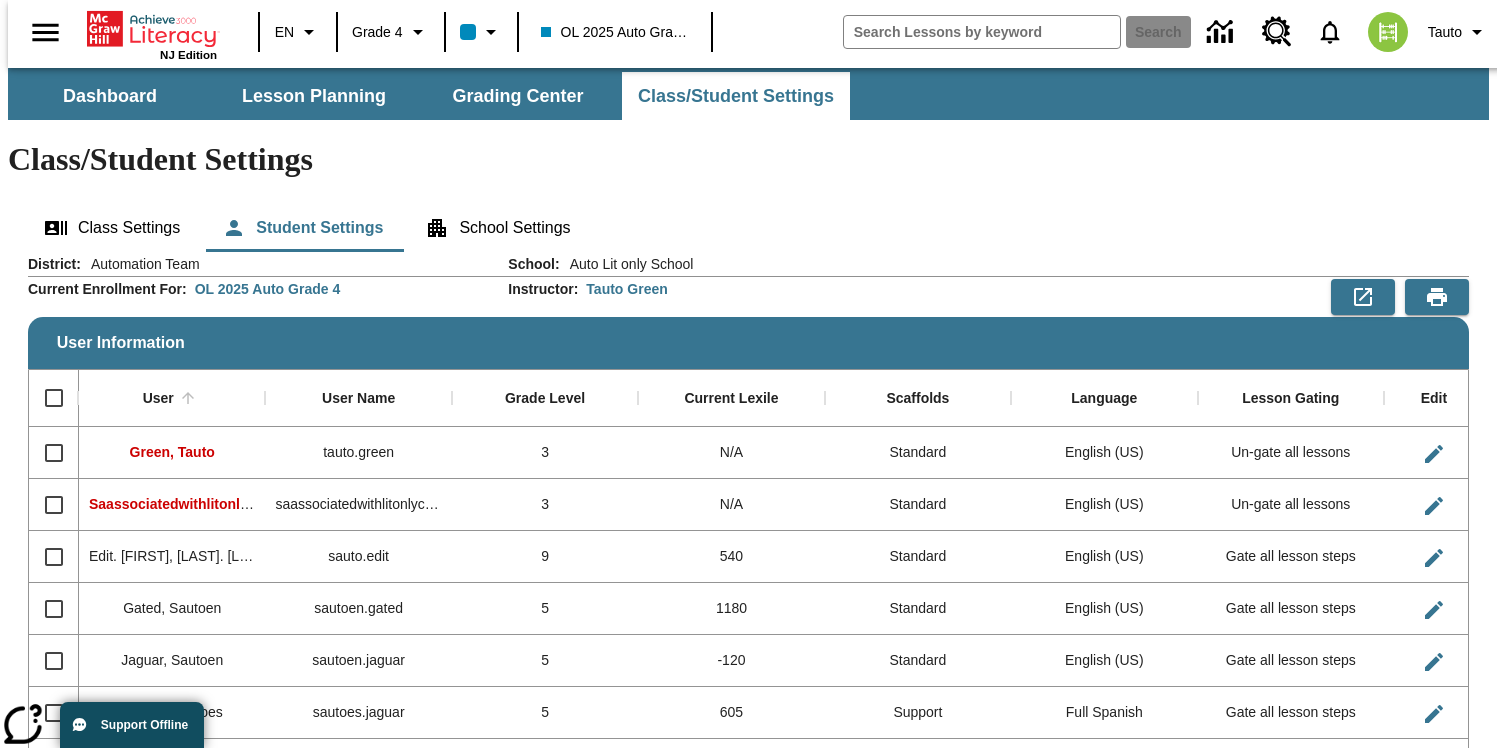 click on "Class Settings Student Settings School Settings" at bounding box center (748, 228) 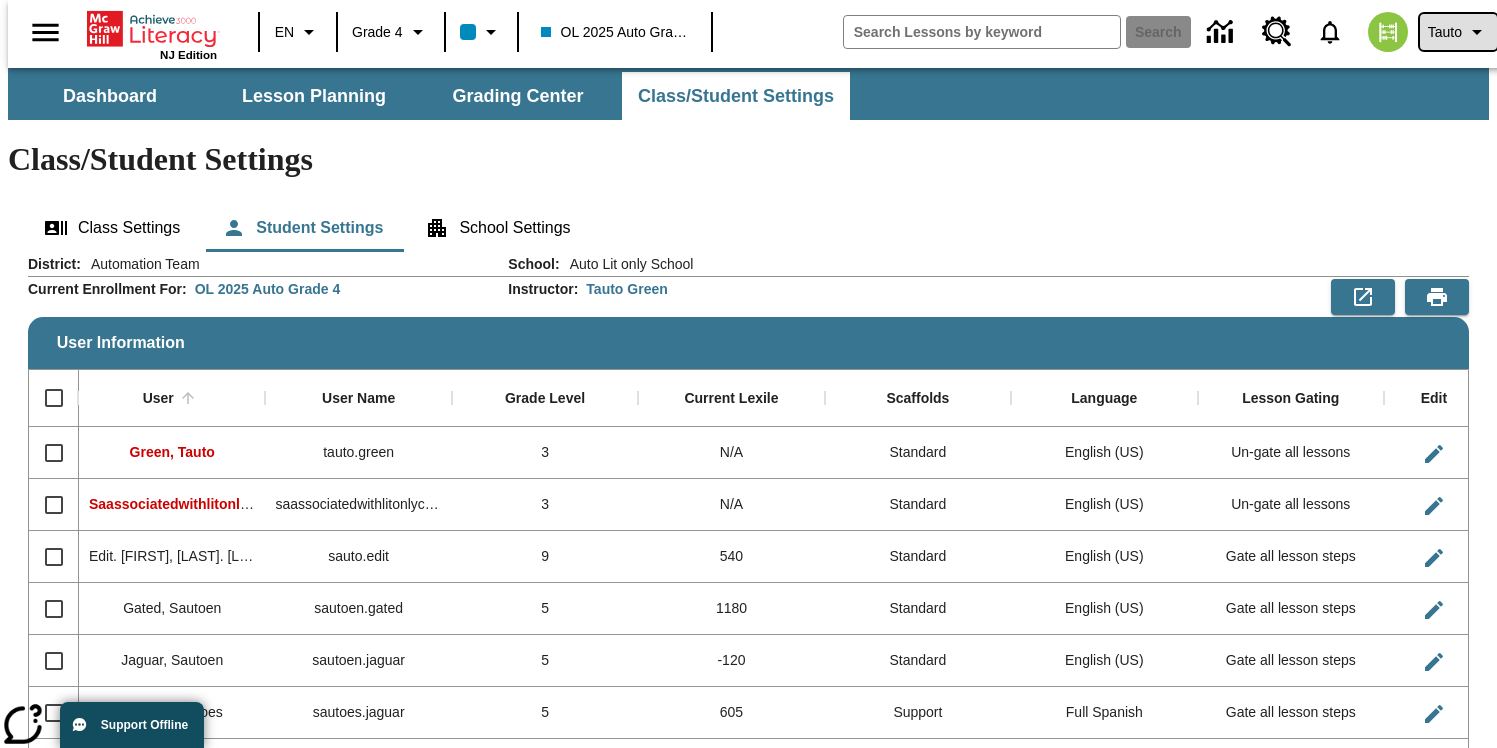 click on "Tauto" at bounding box center [1445, 32] 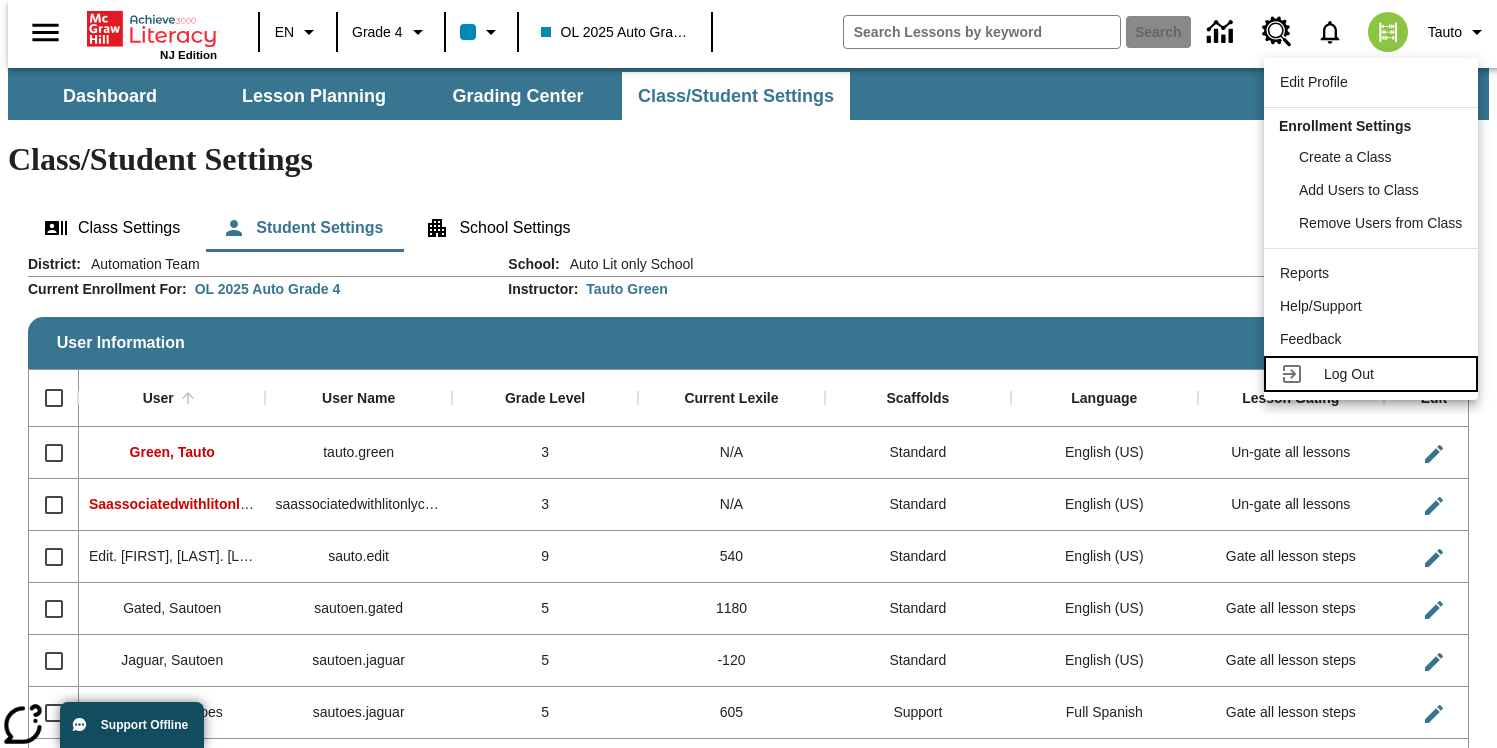 click on "Log Out" at bounding box center [1349, 374] 